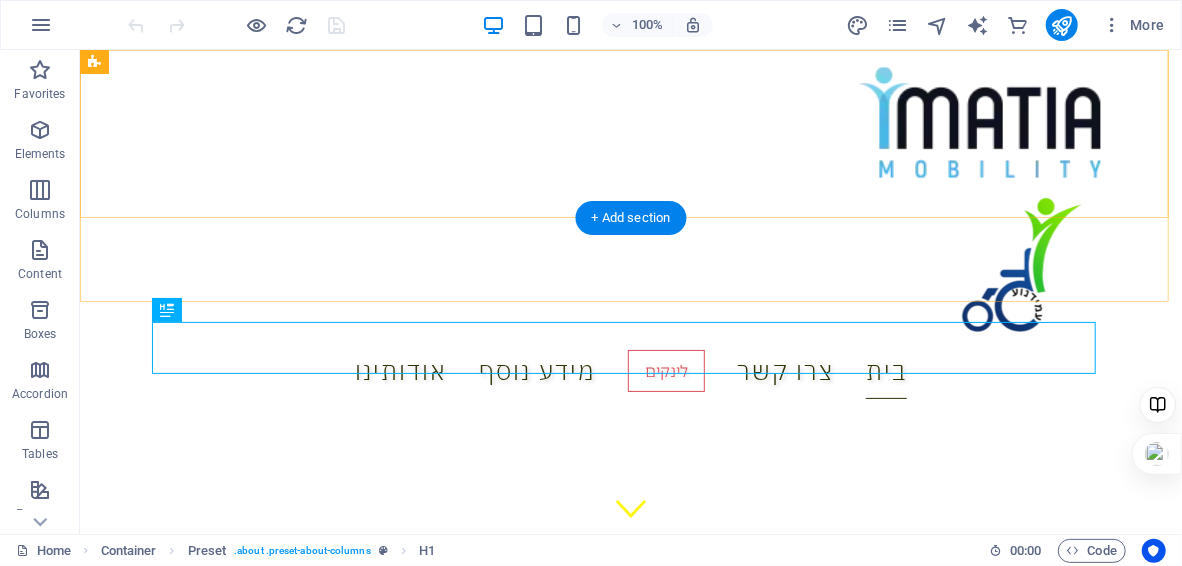 scroll, scrollTop: 534, scrollLeft: 0, axis: vertical 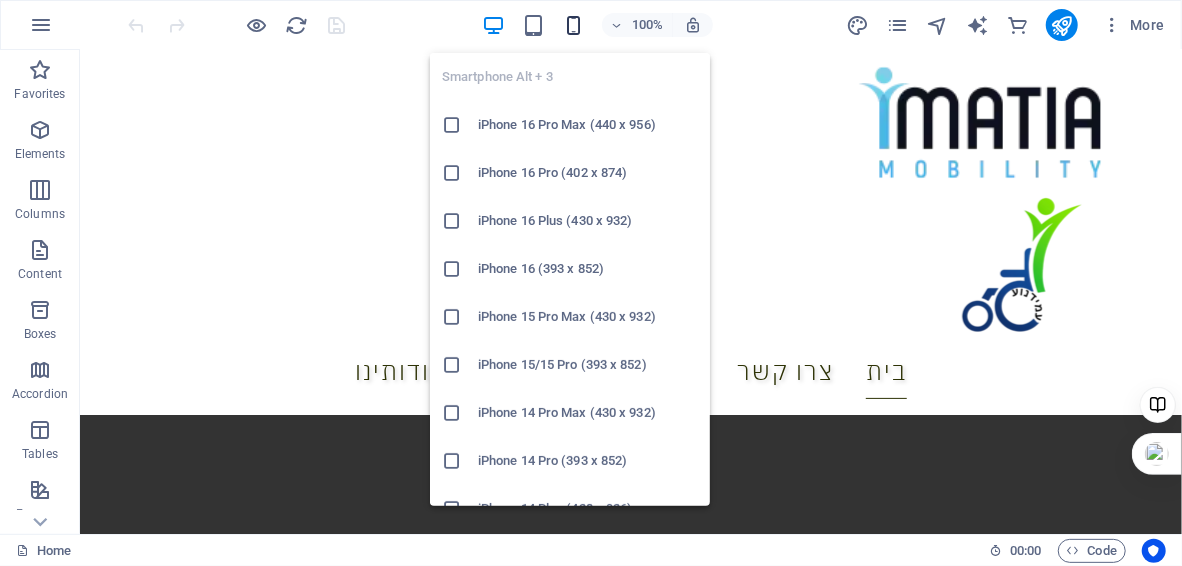 click at bounding box center [573, 25] 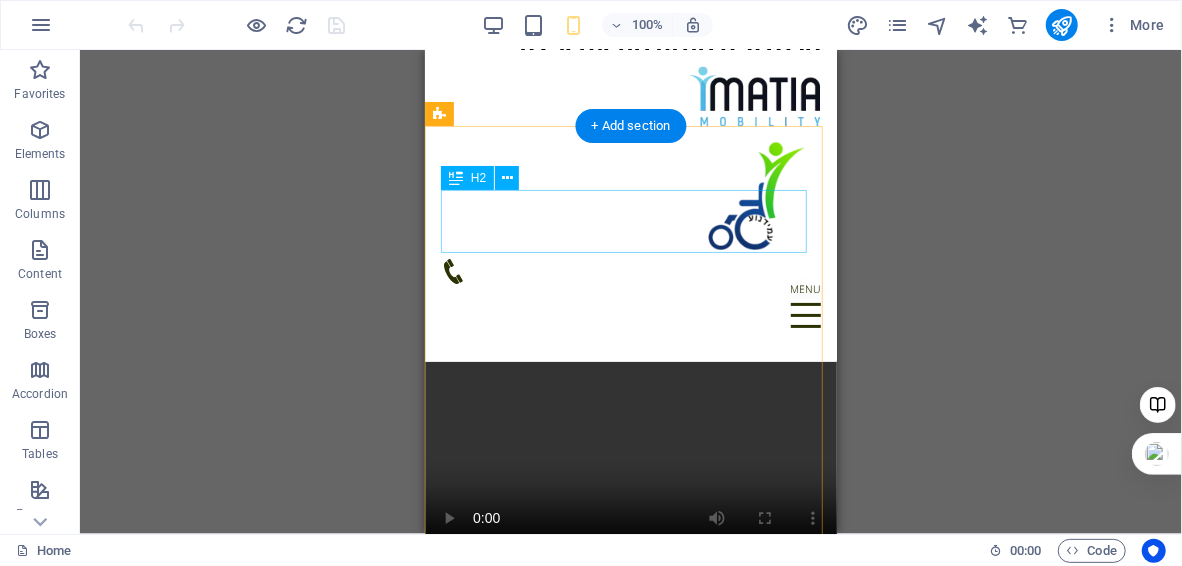 scroll, scrollTop: 2636, scrollLeft: 0, axis: vertical 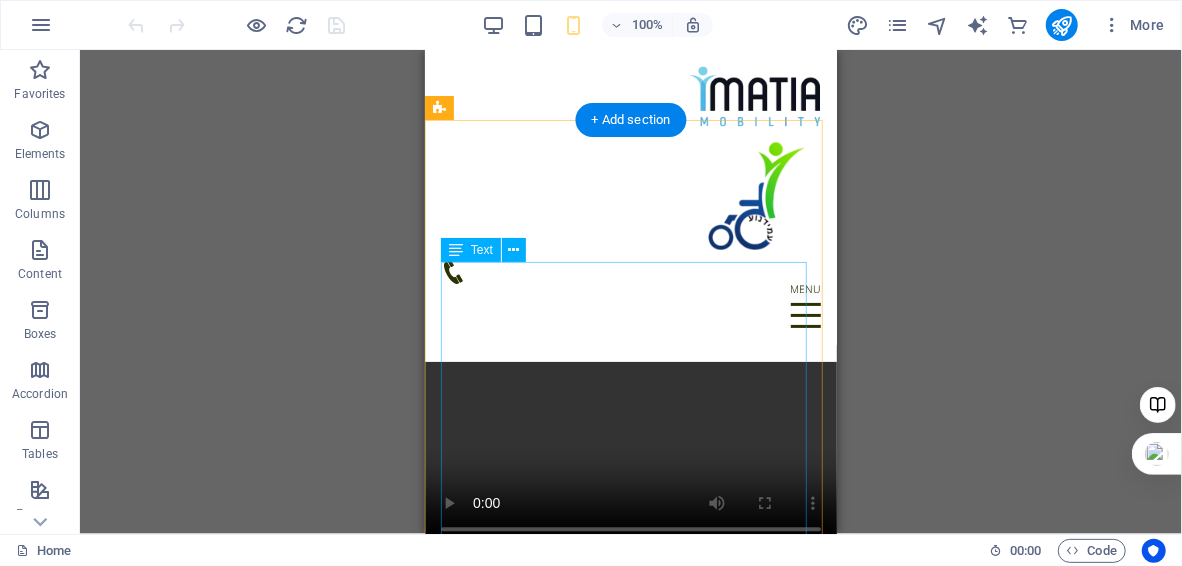 click on "עבור אנשים עם פגיעות חוט שדרה, במיוחד במקרים של פרפלגיה (שיתוק בפלג הגוף התחתון), ה-TEK RMD מציע יתרונות קריטיים: שימור בריאות העצמות: ישיבה ממושכת בכיסא גלגלים מובילה לאובדן צפיפות עצם (אוסטאופורוזיס) ברגליים, דבר המעלה את הסיכון לשברים. עמידה באמצעות ה-TEK RMD מפעילה עומס על העצמות, וכך מסייעת לשמר את צפיפותן. מניעת פצעי לחץ: שינוי תנוחה מעמידה לישיבה ולהיפך, והפחתת הלחץ הממושך על אזורים מסוימים, מסייעים במניעה ובריפוי של פצעי לחץ – סיבוך שכיח ומסכן חיים בקרב נפגעי חוט שדרה." at bounding box center (630, 1557) 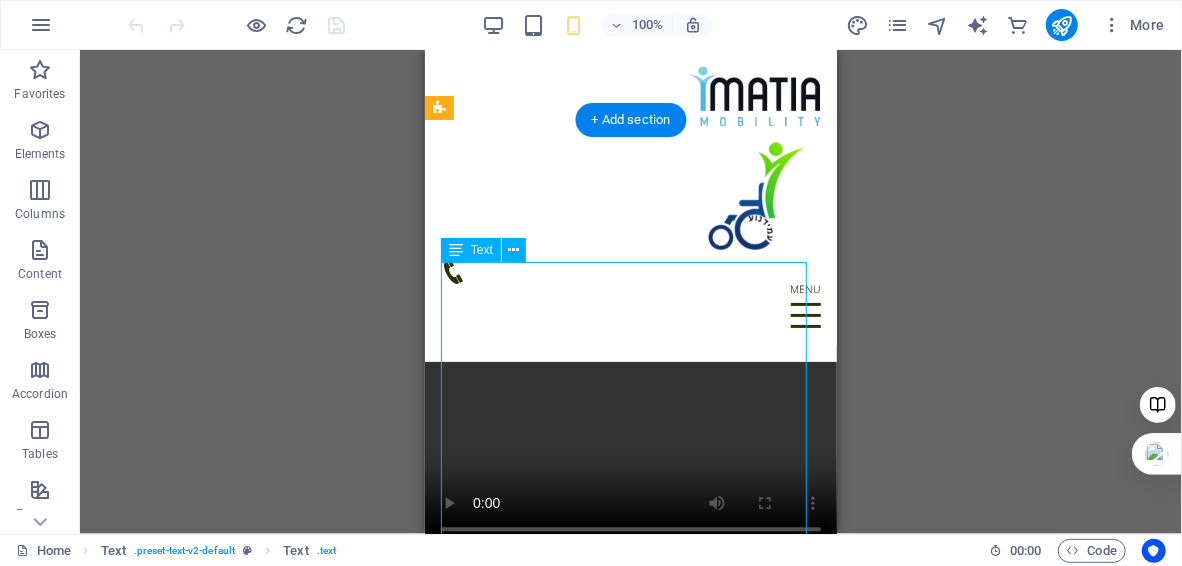 click on "עבור אנשים עם פגיעות חוט שדרה, במיוחד במקרים של פרפלגיה (שיתוק בפלג הגוף התחתון), ה-TEK RMD מציע יתרונות קריטיים: שימור בריאות העצמות: ישיבה ממושכת בכיסא גלגלים מובילה לאובדן צפיפות עצם (אוסטאופורוזיס) ברגליים, דבר המעלה את הסיכון לשברים. עמידה באמצעות ה-TEK RMD מפעילה עומס על העצמות, וכך מסייעת לשמר את צפיפותן. מניעת פצעי לחץ: שינוי תנוחה מעמידה לישיבה ולהיפך, והפחתת הלחץ הממושך על אזורים מסוימים, מסייעים במניעה ובריפוי של פצעי לחץ – סיבוך שכיח ומסכן חיים בקרב נפגעי חוט שדרה." at bounding box center [630, 1557] 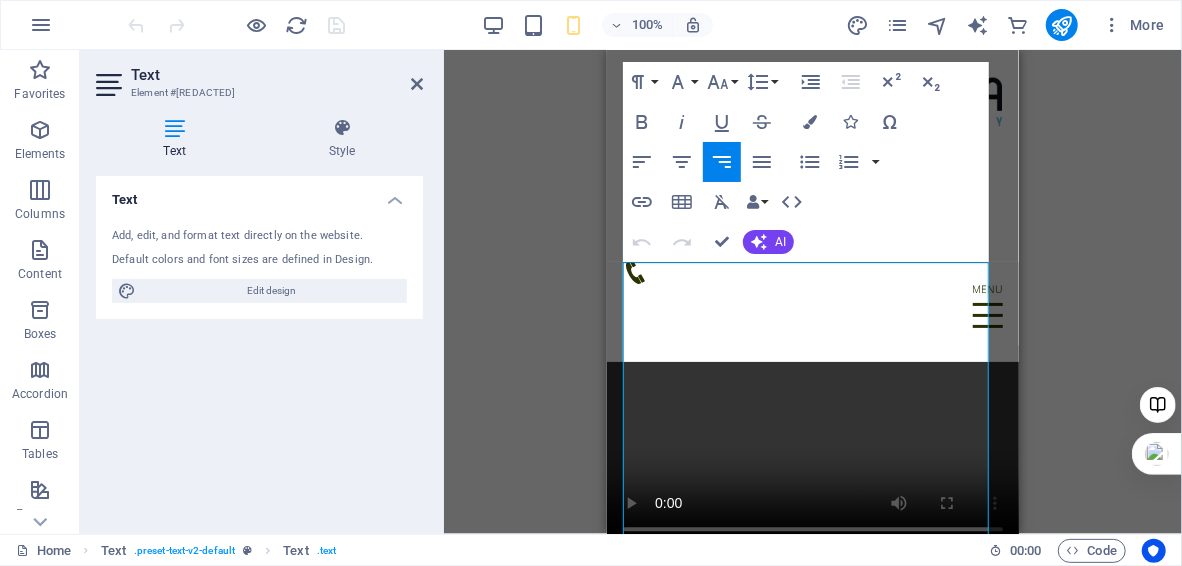 drag, startPoint x: 891, startPoint y: 355, endPoint x: 1007, endPoint y: 253, distance: 154.46683 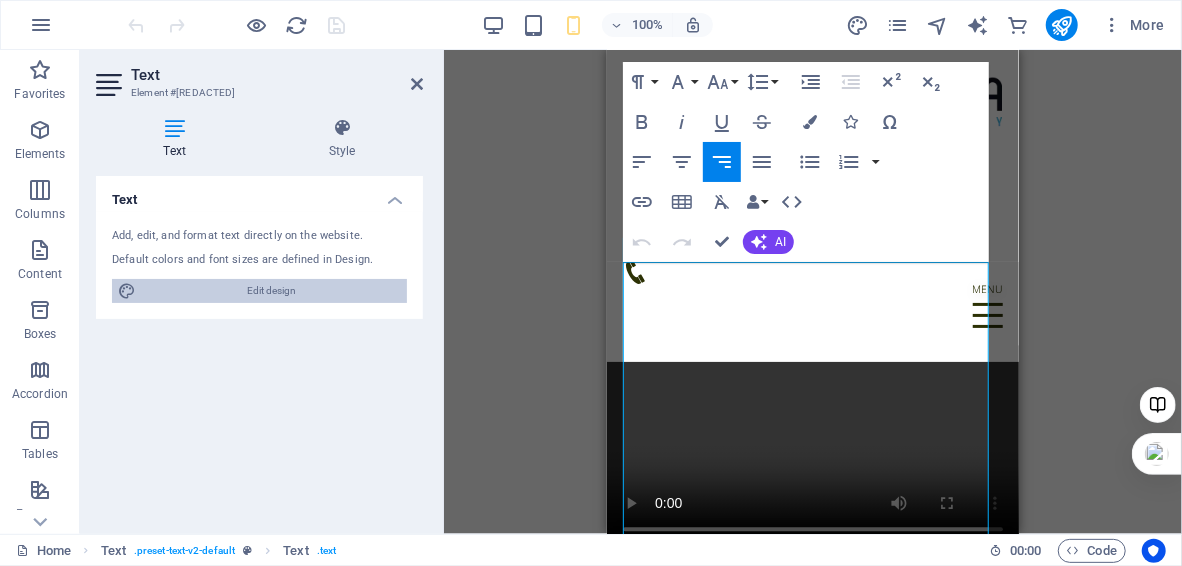 drag, startPoint x: 282, startPoint y: 293, endPoint x: 443, endPoint y: 248, distance: 167.17058 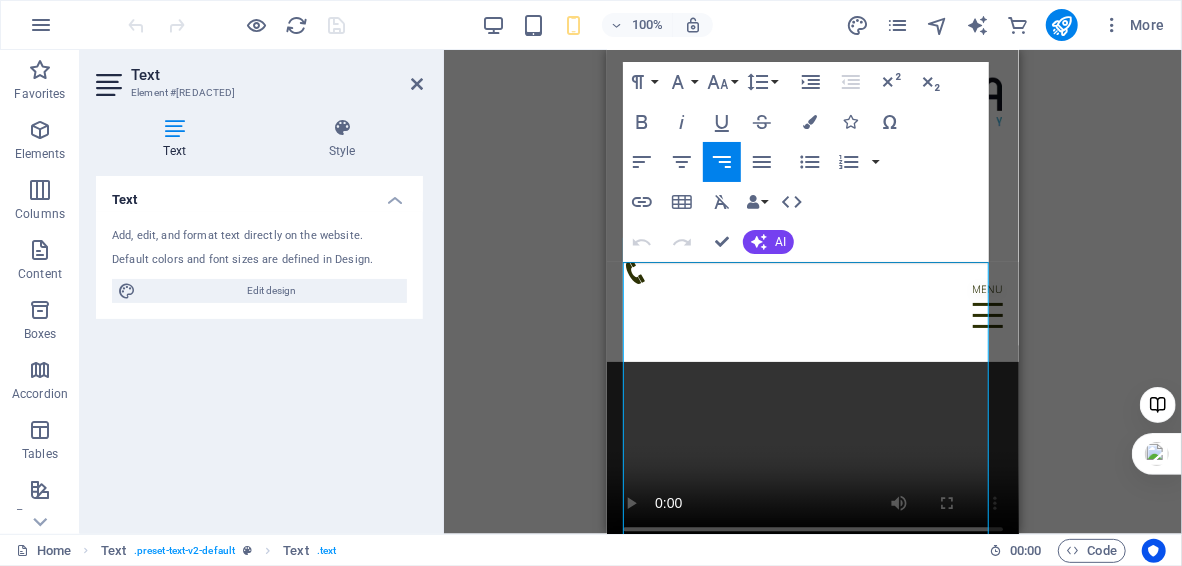 click on "Edit design" at bounding box center (271, 291) 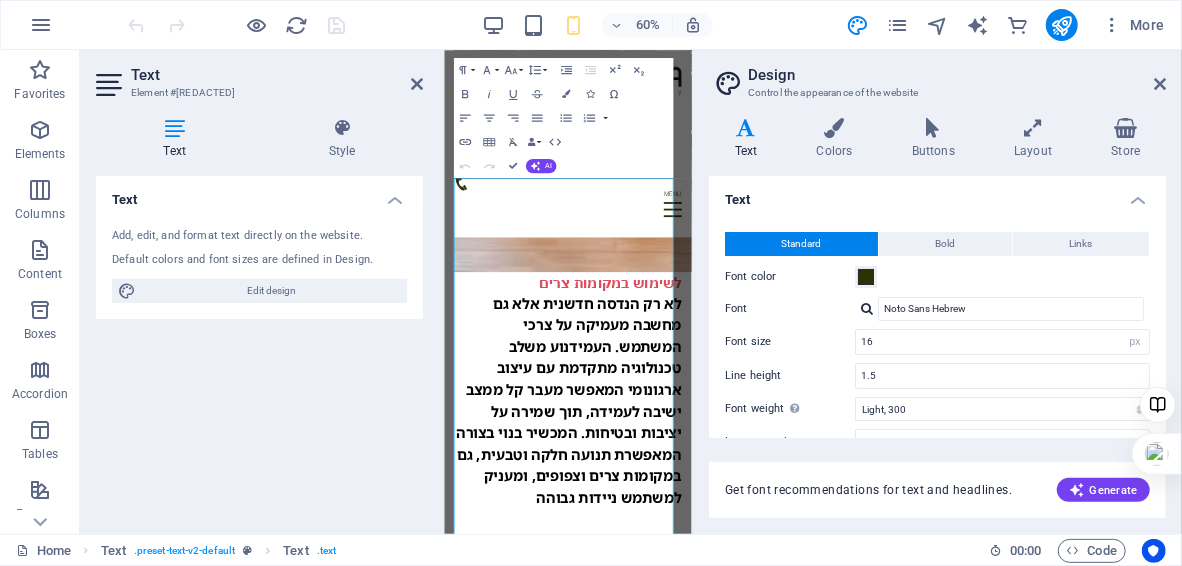 scroll, scrollTop: 2894, scrollLeft: 0, axis: vertical 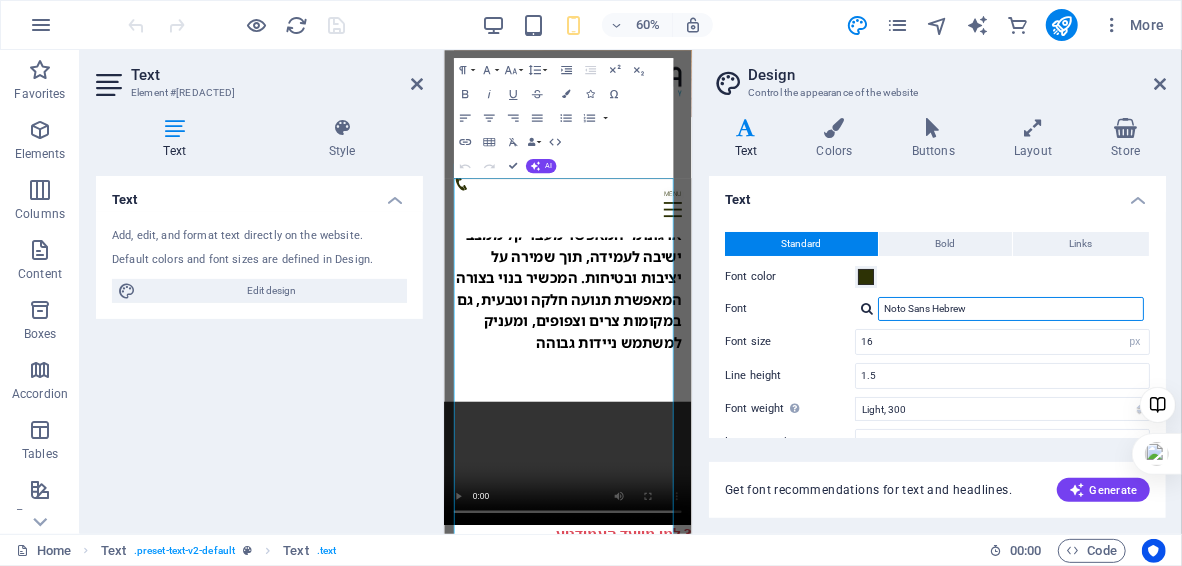 click on "Noto Sans Hebrew" at bounding box center [1011, 309] 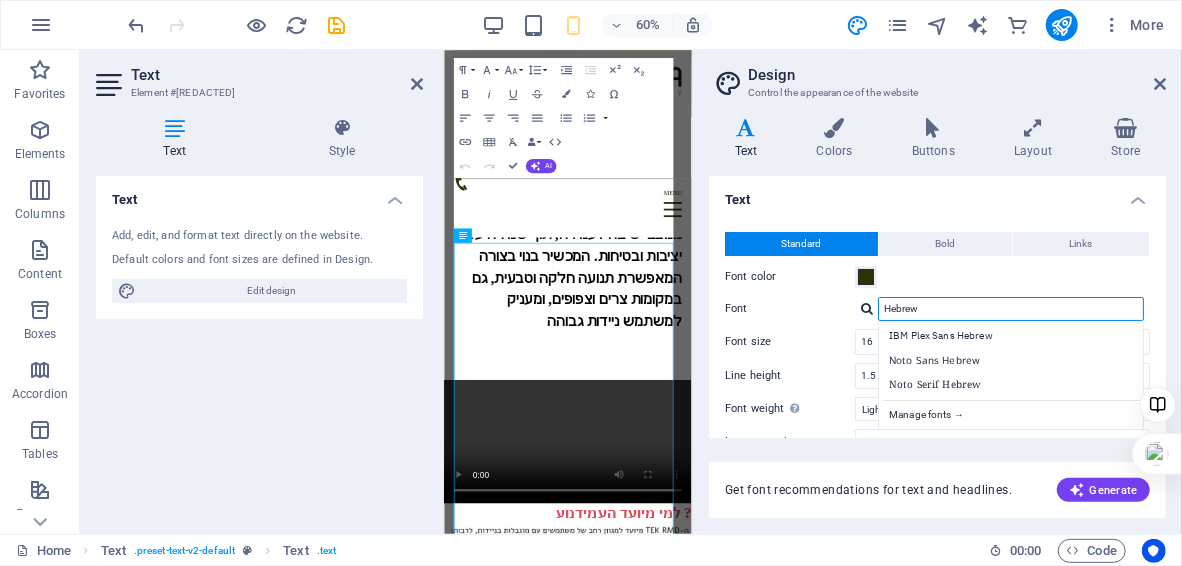 scroll, scrollTop: 2786, scrollLeft: 0, axis: vertical 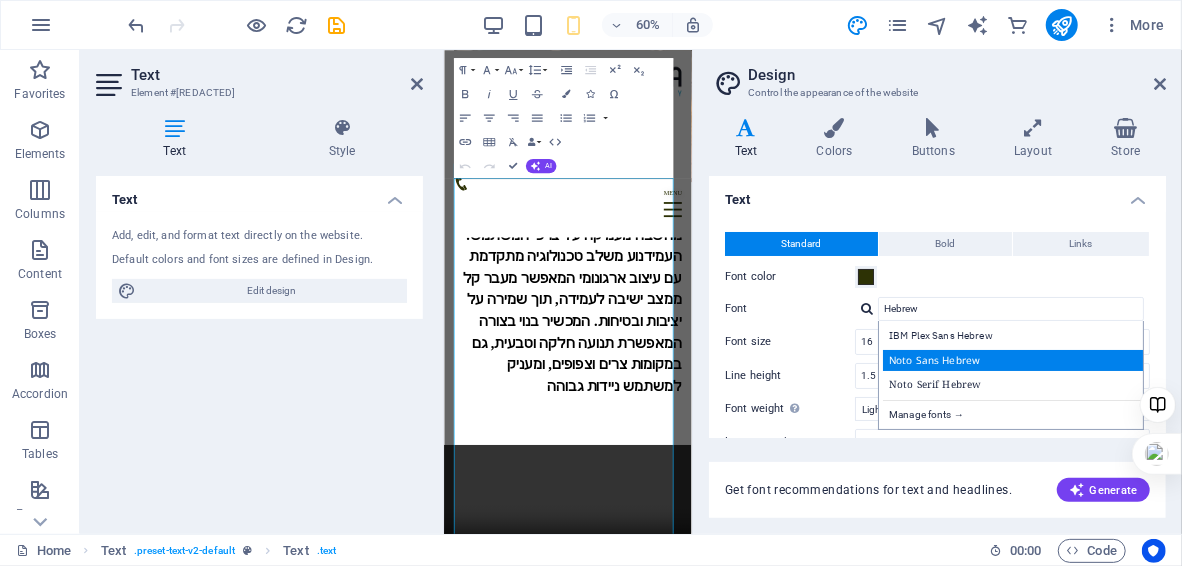 click on "Noto Sans Hebrew" at bounding box center [1015, 360] 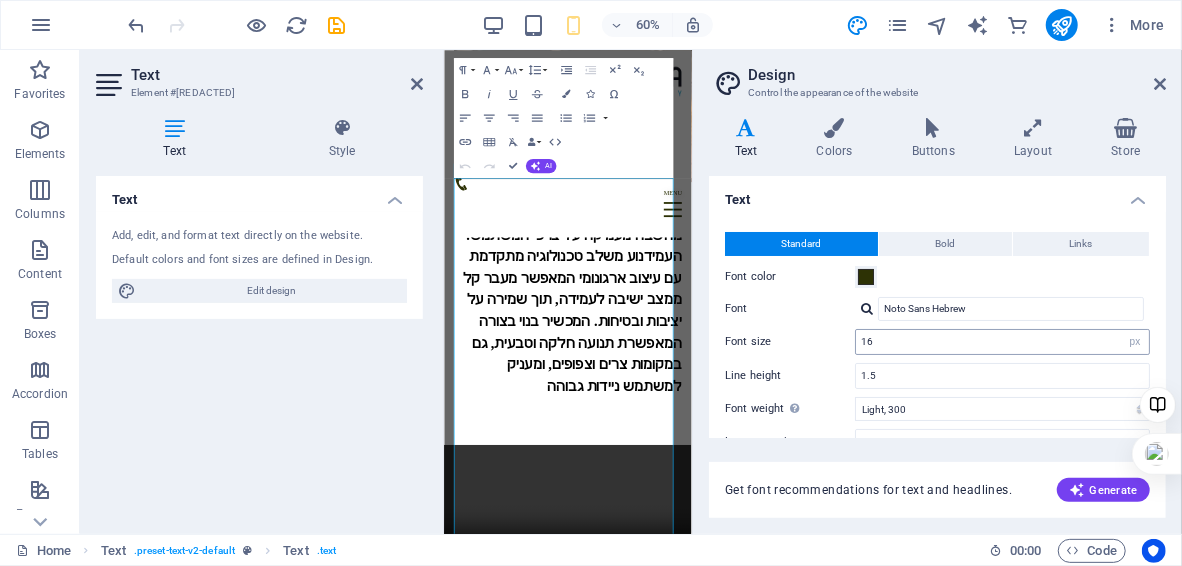 scroll, scrollTop: 2894, scrollLeft: 0, axis: vertical 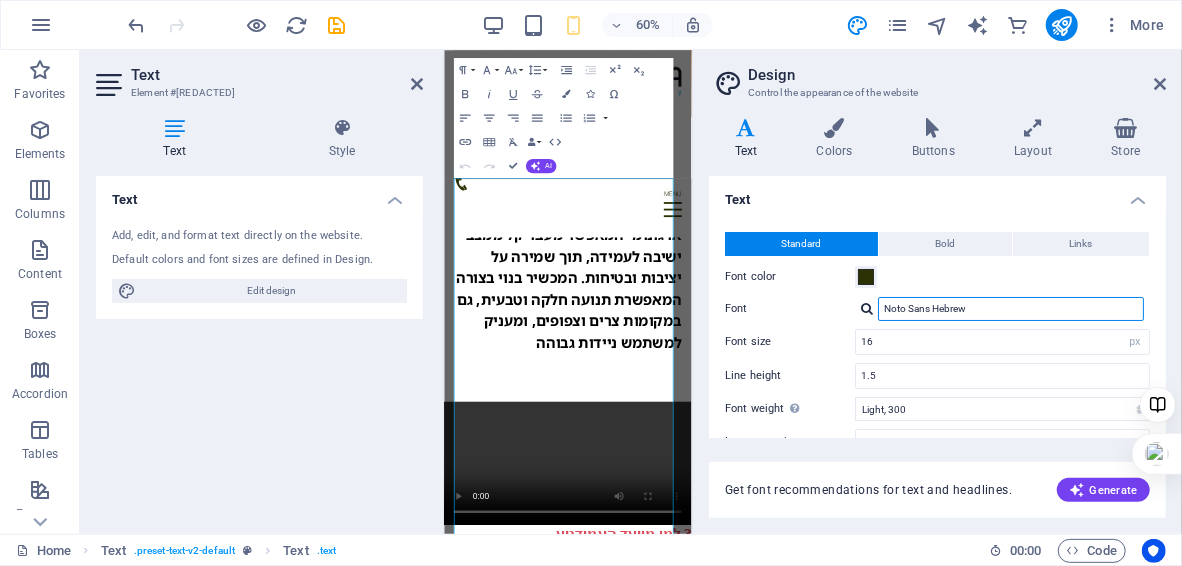 click on "Noto Sans Hebrew" at bounding box center (1011, 309) 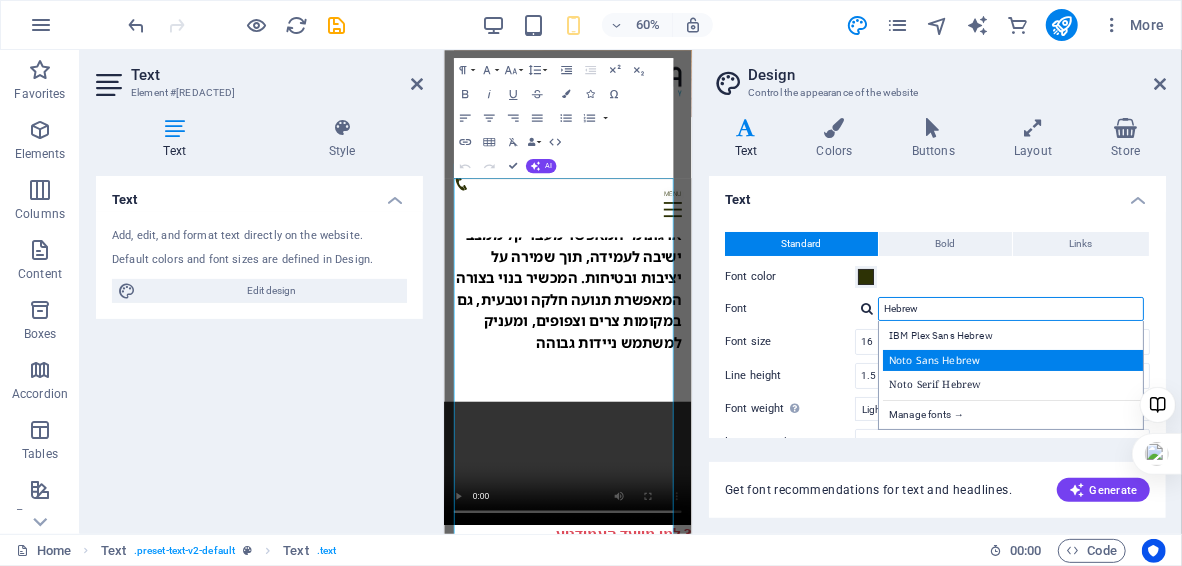 scroll, scrollTop: 2786, scrollLeft: 0, axis: vertical 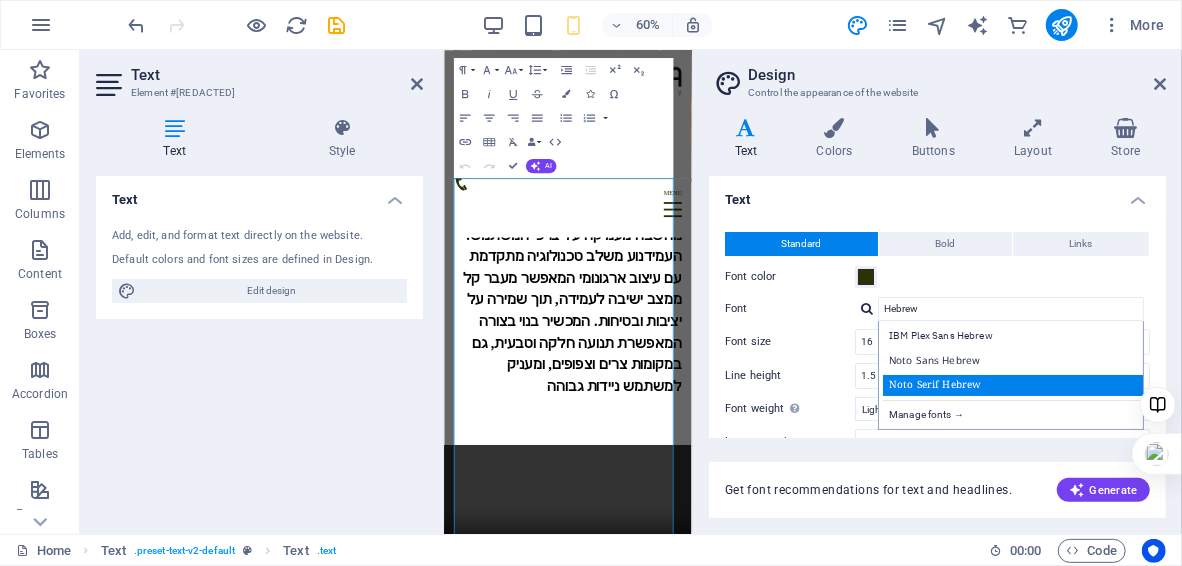 click on "Noto Serif Hebrew" at bounding box center (1015, 385) 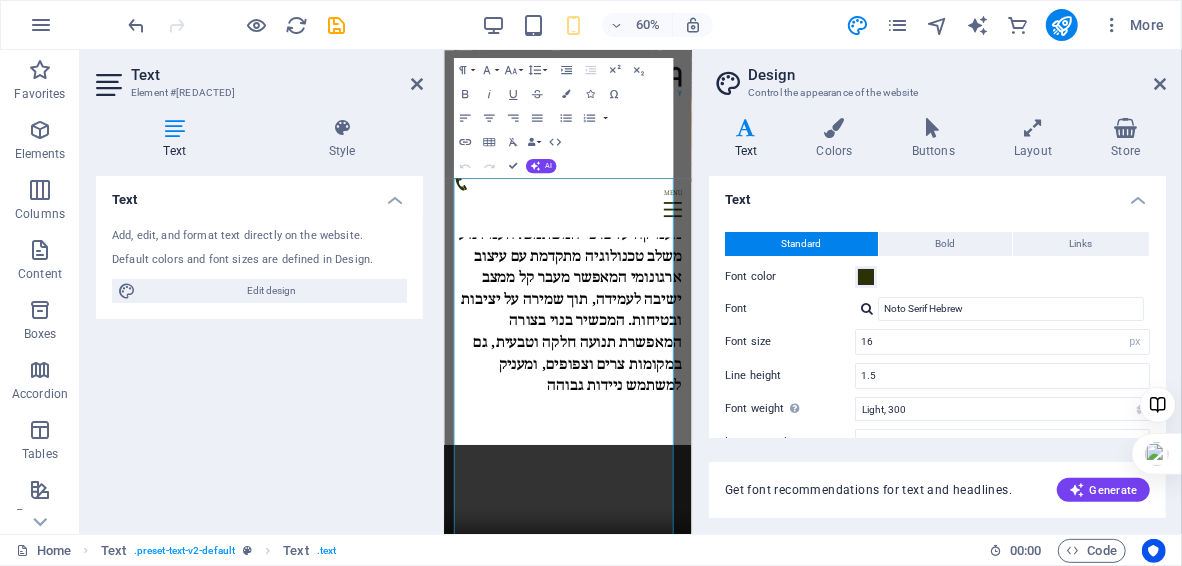 scroll, scrollTop: 2822, scrollLeft: 0, axis: vertical 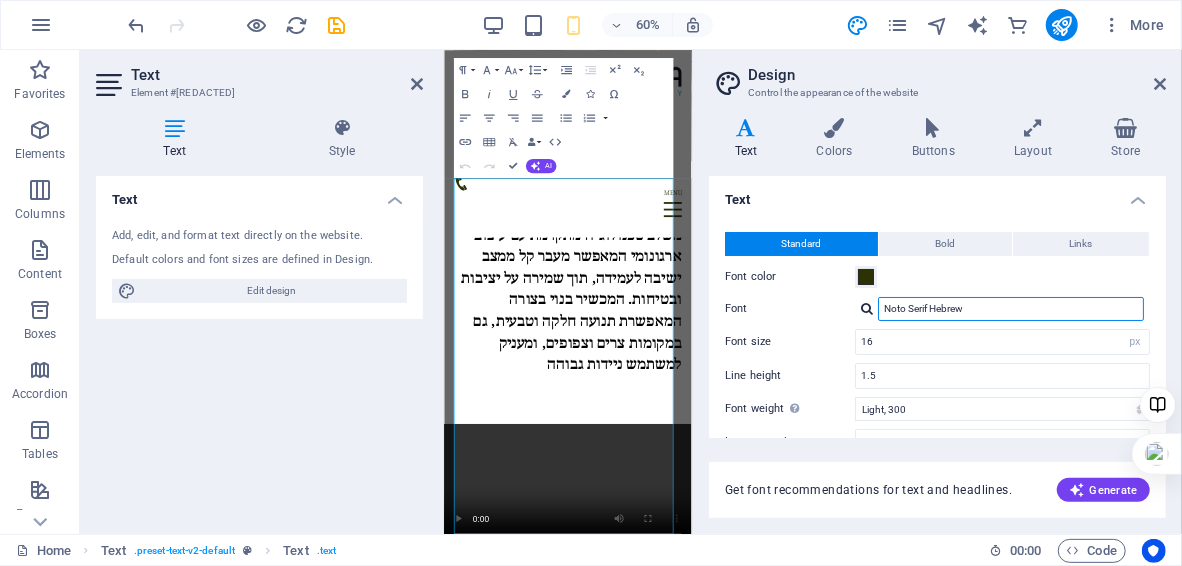 click on "Noto Serif Hebrew" at bounding box center (1011, 309) 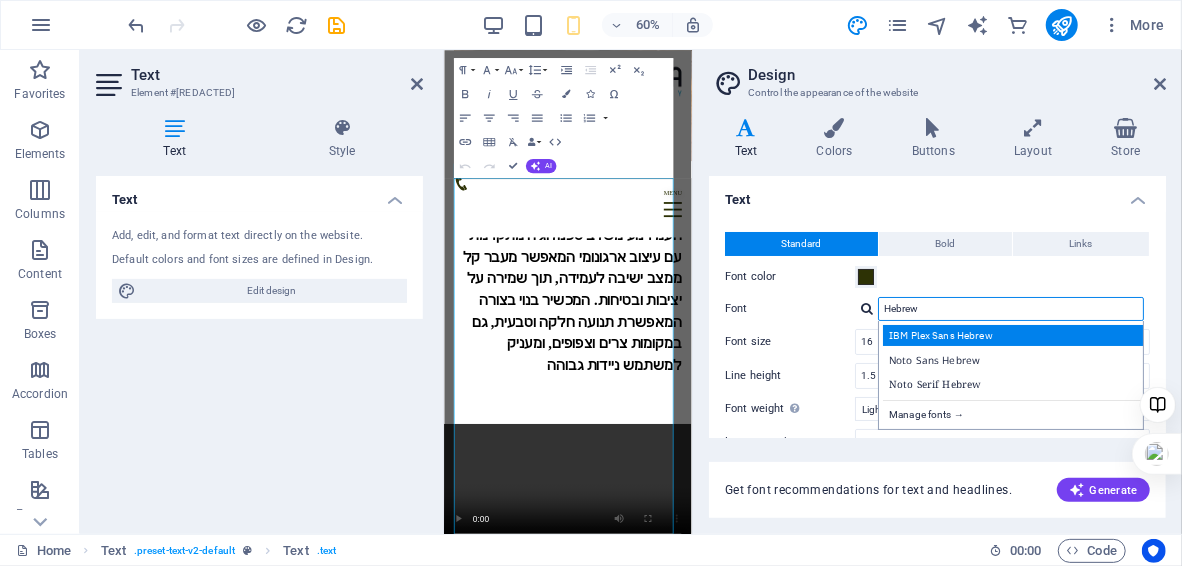 scroll, scrollTop: 2786, scrollLeft: 0, axis: vertical 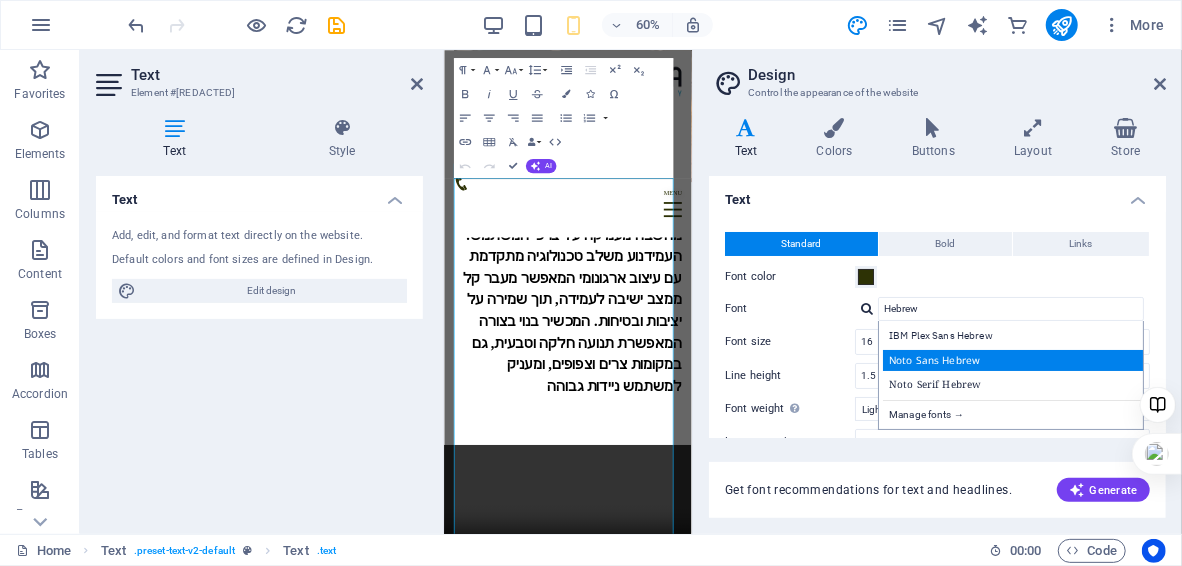 click on "Noto Sans Hebrew" at bounding box center (1015, 360) 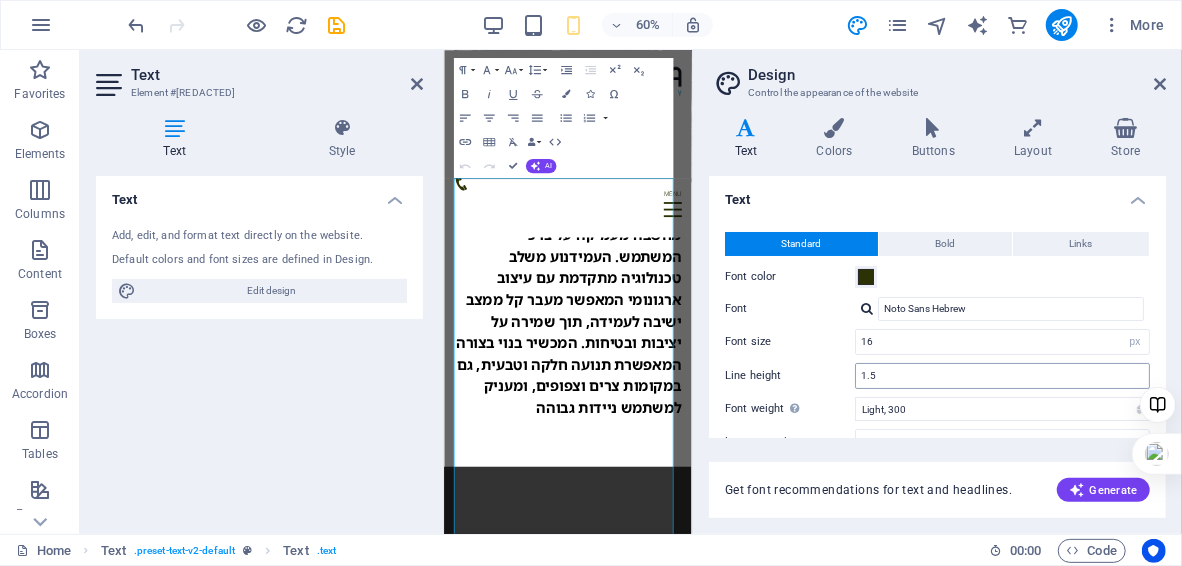 scroll, scrollTop: 2894, scrollLeft: 0, axis: vertical 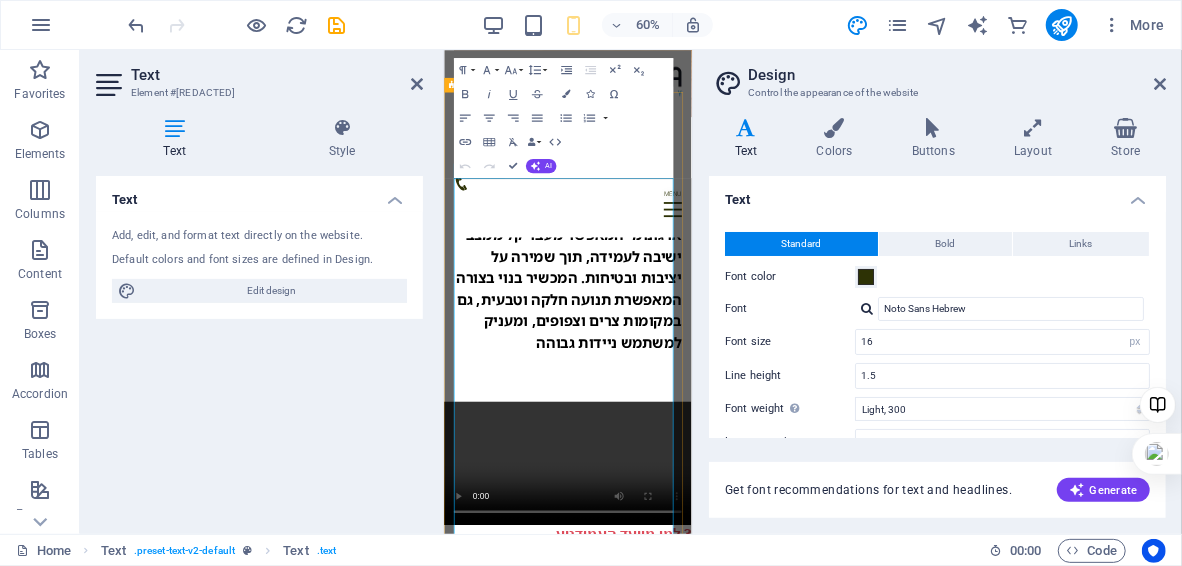 click on "שימור בריאות העצמות: ישיבה ממושכת בכיסא גלגלים מובילה לאובדן צפיפות עצם (אוסטאופורוזיס) ברגליים, דבר המעלה את הסיכון לשברים. עמידה באמצעות ה-TEK RMD מפעילה עומס על העצמות, וכך מסייעת לשמר את צפיפותן." at bounding box center [659, 1395] 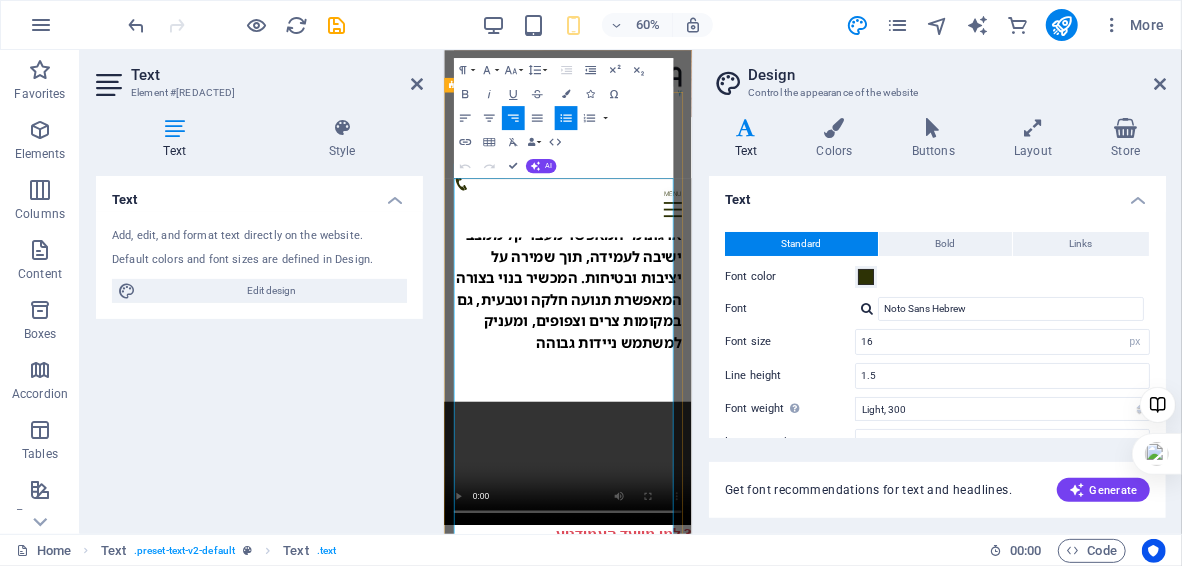 click on "עבור אנשים עם פגיעות חוט שדרה, במיוחד במקרים של פרפלגיה (שיתוק בפלג הגוף התחתון), ה-TEK RMD מציע יתרונות קריטיים:" at bounding box center [662, 1213] 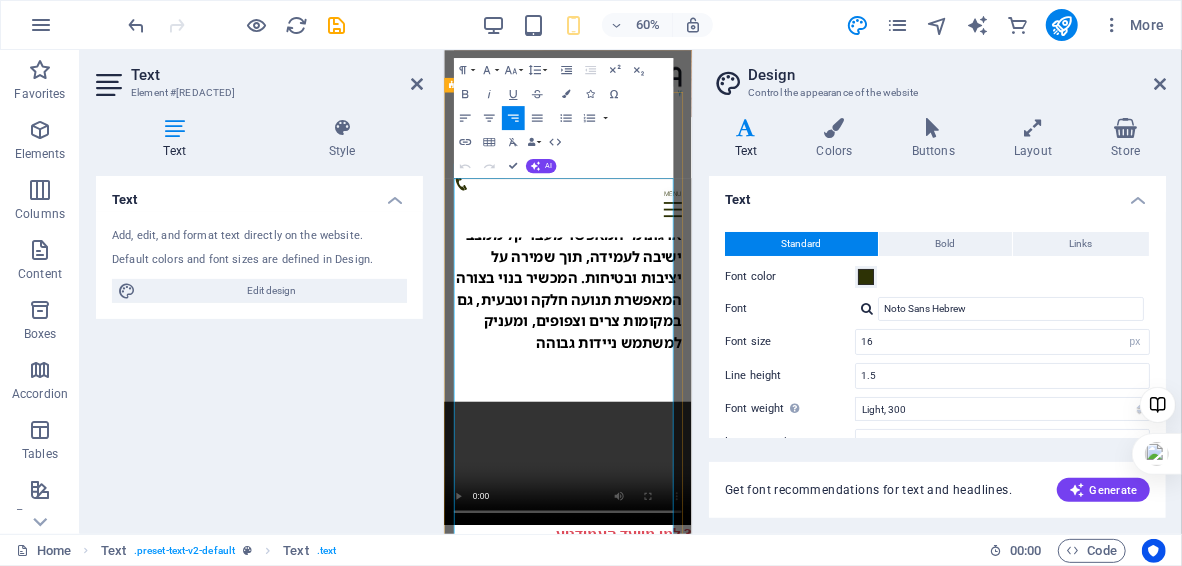 click on "עבור אנשים עם פגיעות חוט שדרה, במיוחד במקרים של פרפלגיה (שיתוק בפלג הגוף התחתון), ה-TEK RMD מציע יתרונות קריטיים:" at bounding box center (662, 1213) 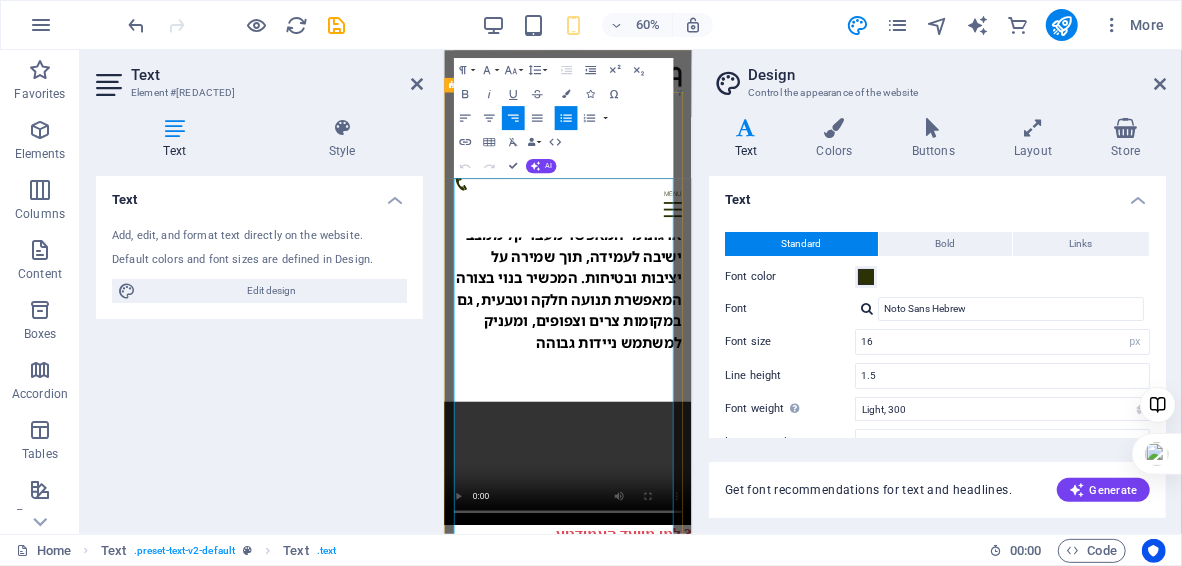click on "שימור בריאות העצמות: ישיבה ממושכת בכיסא גלגלים מובילה לאובדן צפיפות עצם (אוסטאופורוזיס) ברגליים, דבר המעלה את הסיכון לשברים. עמידה באמצעות ה-TEK RMD מפעילה עומס על העצמות, וכך מסייעת לשמר את צפיפותן." at bounding box center (659, 1395) 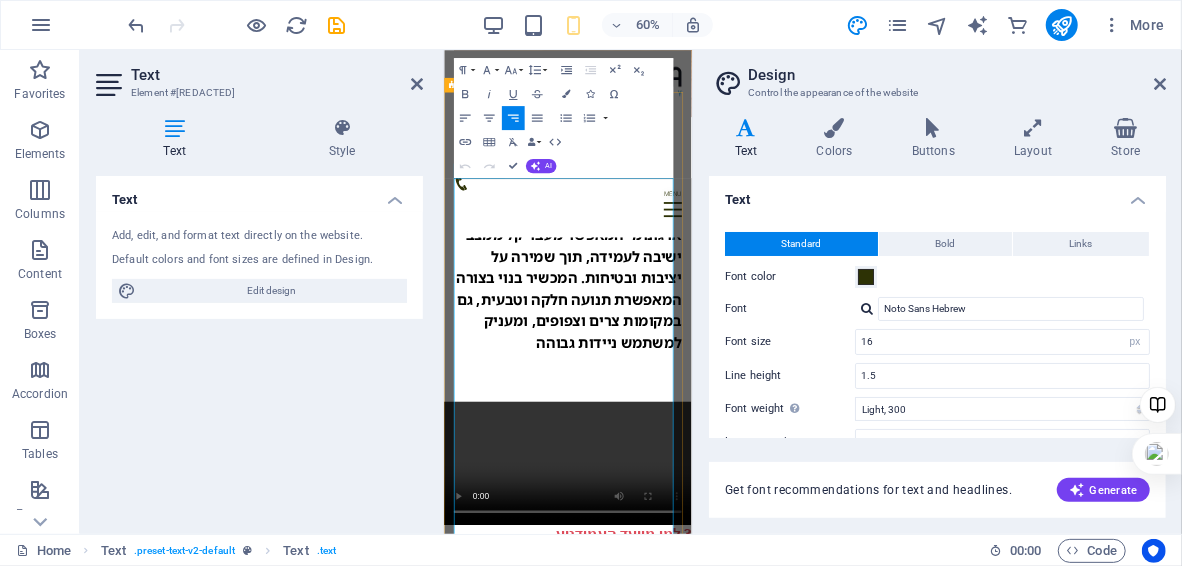 click on "עבור אנשים עם פגיעות חוט שדרה, במיוחד במקרים של פרפלגיה (שיתוק בפלג הגוף התחתון), ה-TEK RMD מציע יתרונות קריטיים:" at bounding box center (662, 1213) 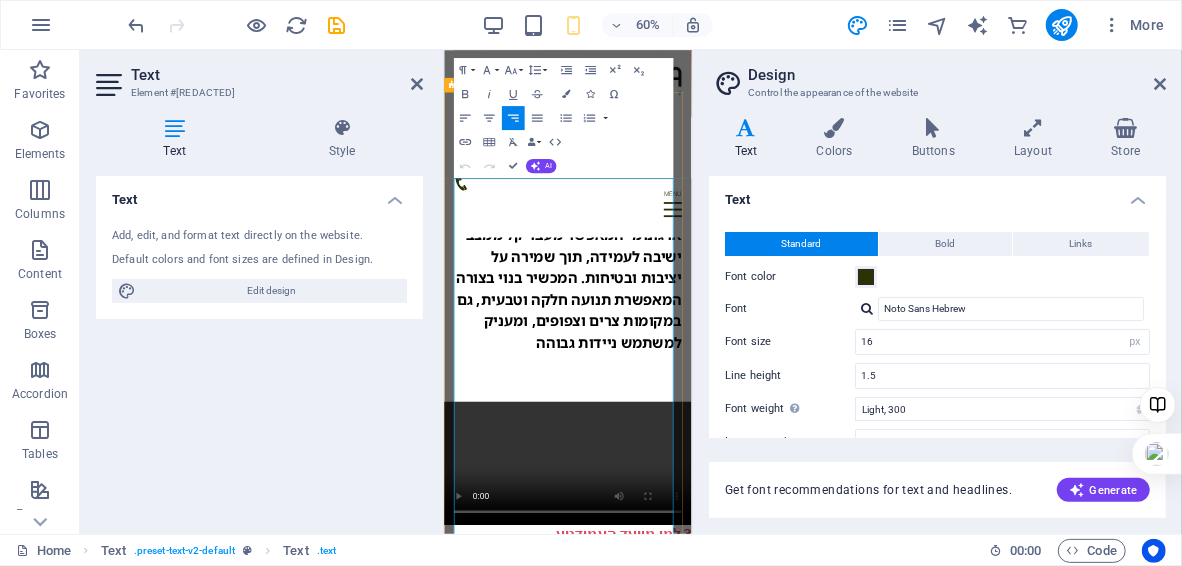 click on "עבור אנשים עם פגיעות חוט שדרה, במיוחד במקרים של פרפלגיה (שיתוק בפלג הגוף התחתון), ה-TEK RMD מציע יתרונות קריטיים:" at bounding box center [662, 1213] 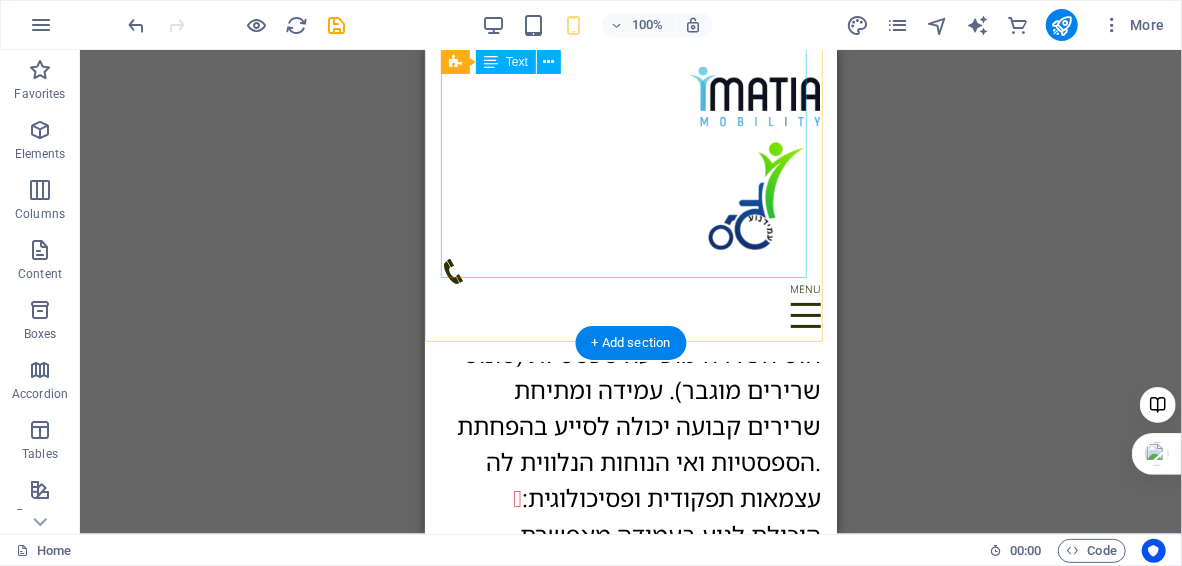 scroll, scrollTop: 4062, scrollLeft: 0, axis: vertical 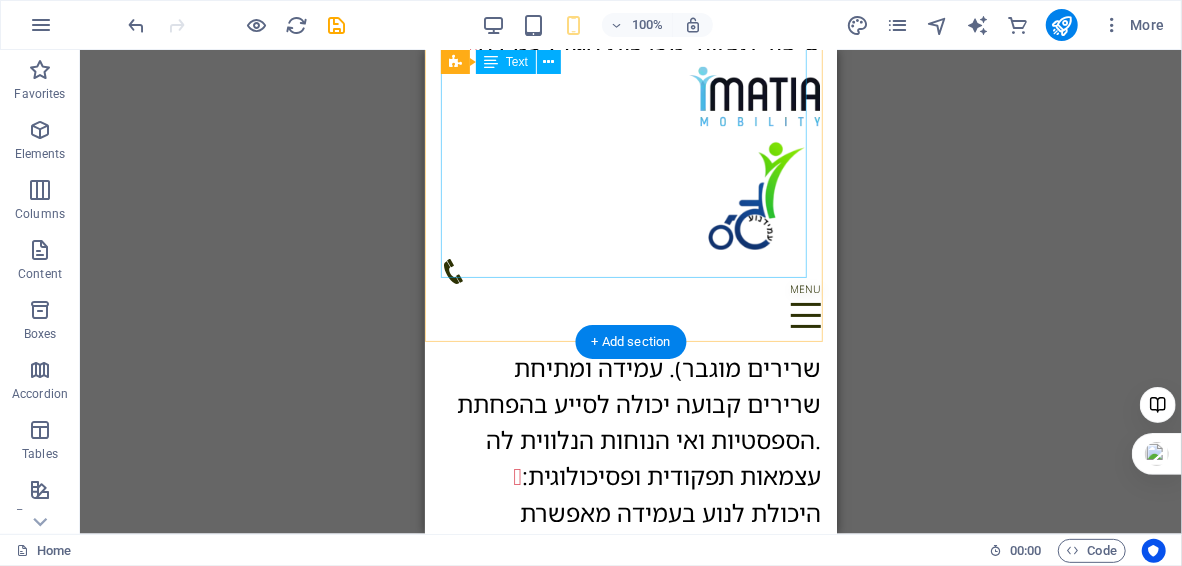 click on "עבור אנשים עם פגיעות חוט שדרה, במיוחד במקרים של פרפלגיה (שיתוק בפלג הגוף התחתון), ה-TEK RMD מציע יתרונות קריטיים: שימור בריאות העצמות: ישיבה ממושכת בכיסא גלגלים מובילה לאובדן צפיפות עצם (אוסטאופורוזיס) ברגליים, דבר המעלה את הסיכון לשברים. עמידה באמצעות ה-TEK RMD מפעילה עומס על העצמות, וכך מסייעת לשמר את צפיפותן. מניעת פצעי לחץ: שינוי תנוחה מעמידה לישיבה ולהיפך, והפחתת הלחץ הממושך על אזורים מסוימים, מסייעים במניעה ובריפוי של פצעי לחץ – סיבוך שכיח ומסכן חיים בקרב נפגעי חוט שדרה." at bounding box center [630, 131] 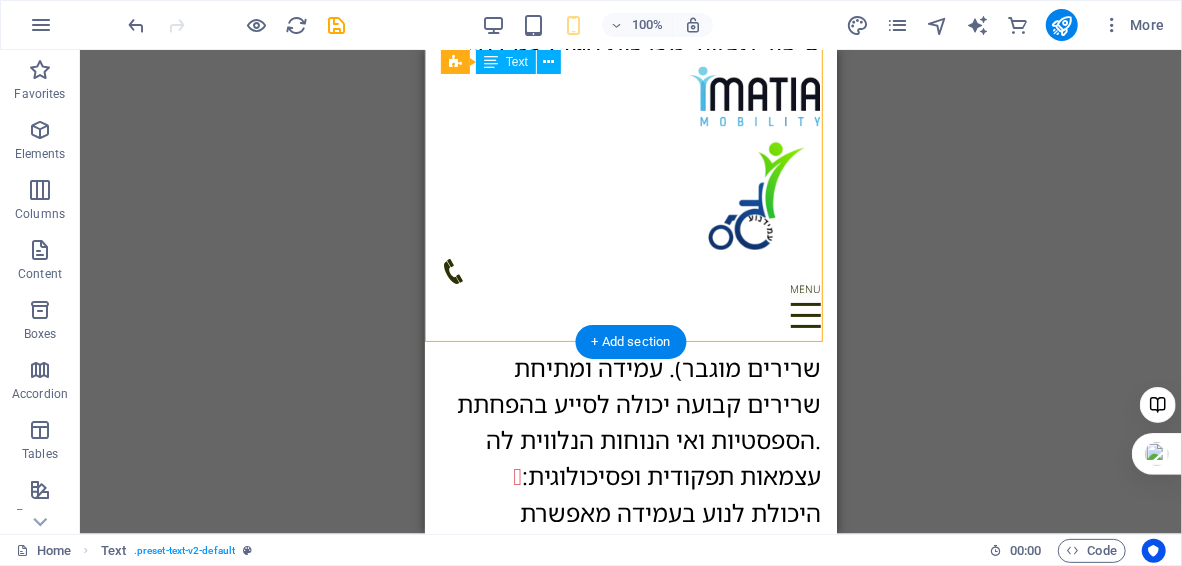 click on "עבור אנשים עם פגיעות חוט שדרה, במיוחד במקרים של פרפלגיה (שיתוק בפלג הגוף התחתון), ה-TEK RMD מציע יתרונות קריטיים: שימור בריאות העצמות: ישיבה ממושכת בכיסא גלגלים מובילה לאובדן צפיפות עצם (אוסטאופורוזיס) ברגליים, דבר המעלה את הסיכון לשברים. עמידה באמצעות ה-TEK RMD מפעילה עומס על העצמות, וכך מסייעת לשמר את צפיפותן. מניעת פצעי לחץ: שינוי תנוחה מעמידה לישיבה ולהיפך, והפחתת הלחץ הממושך על אזורים מסוימים, מסייעים במניעה ובריפוי של פצעי לחץ – סיבוך שכיח ומסכן חיים בקרב נפגעי חוט שדרה." at bounding box center [630, 131] 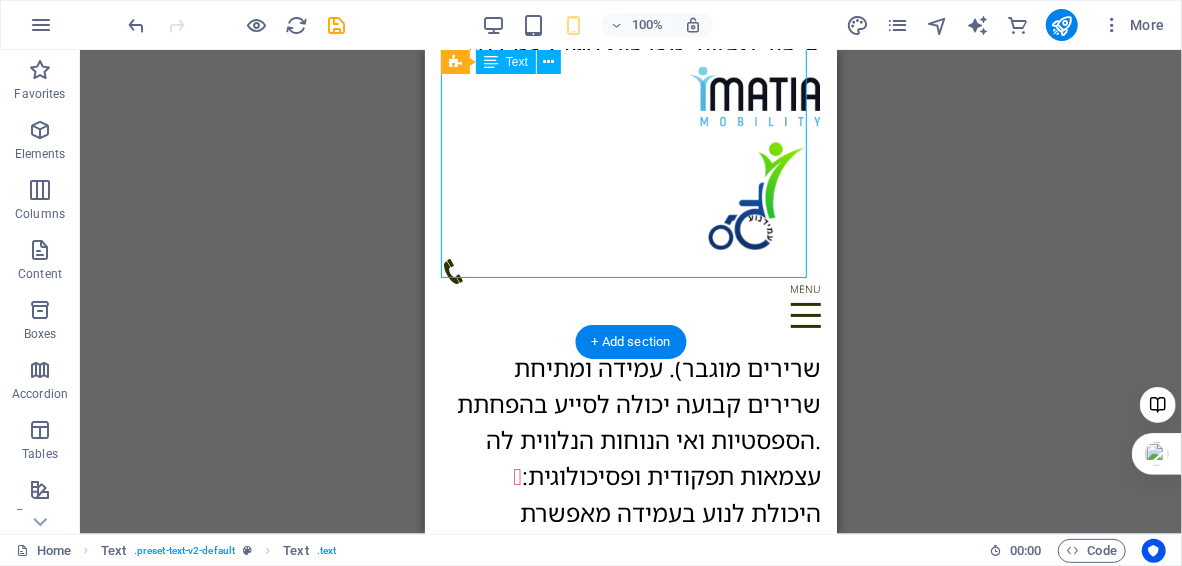 click on "עבור אנשים עם פגיעות חוט שדרה, במיוחד במקרים של פרפלגיה (שיתוק בפלג הגוף התחתון), ה-TEK RMD מציע יתרונות קריטיים: שימור בריאות העצמות: ישיבה ממושכת בכיסא גלגלים מובילה לאובדן צפיפות עצם (אוסטאופורוזיס) ברגליים, דבר המעלה את הסיכון לשברים. עמידה באמצעות ה-TEK RMD מפעילה עומס על העצמות, וכך מסייעת לשמר את צפיפותן. מניעת פצעי לחץ: שינוי תנוחה מעמידה לישיבה ולהיפך, והפחתת הלחץ הממושך על אזורים מסוימים, מסייעים במניעה ובריפוי של פצעי לחץ – סיבוך שכיח ומסכן חיים בקרב נפגעי חוט שדרה." at bounding box center (630, 131) 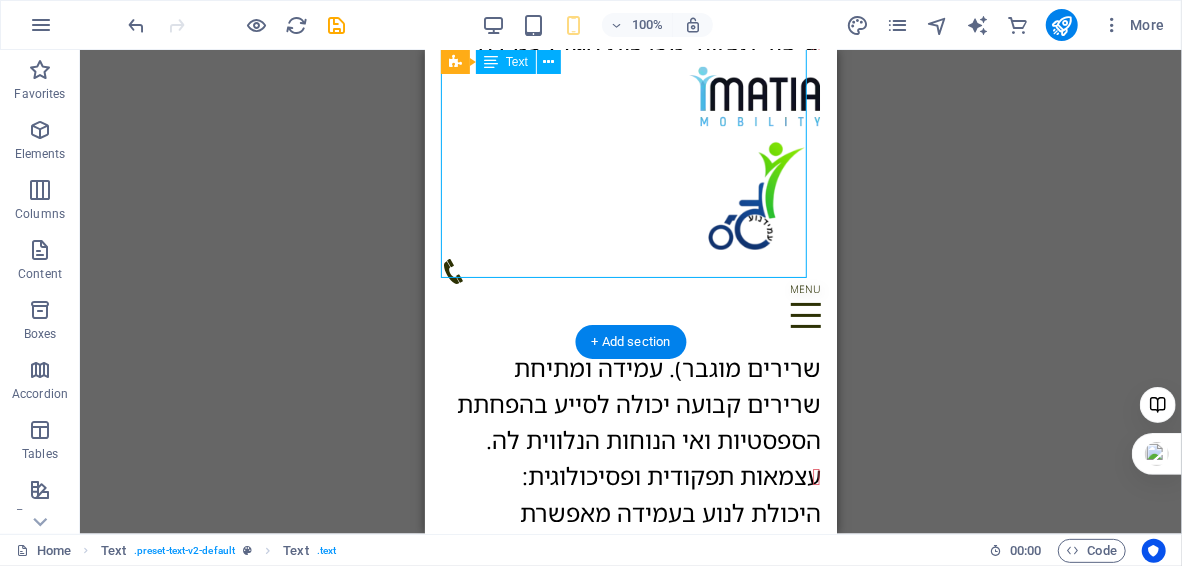 scroll, scrollTop: 2606, scrollLeft: 0, axis: vertical 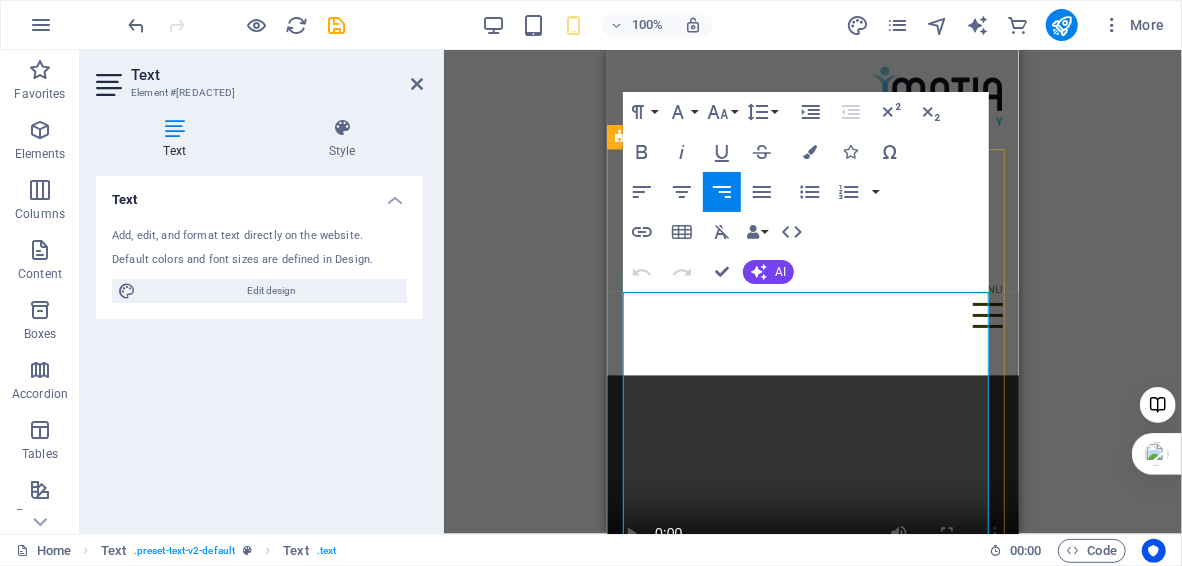 drag, startPoint x: 802, startPoint y: 264, endPoint x: 620, endPoint y: 265, distance: 182.00275 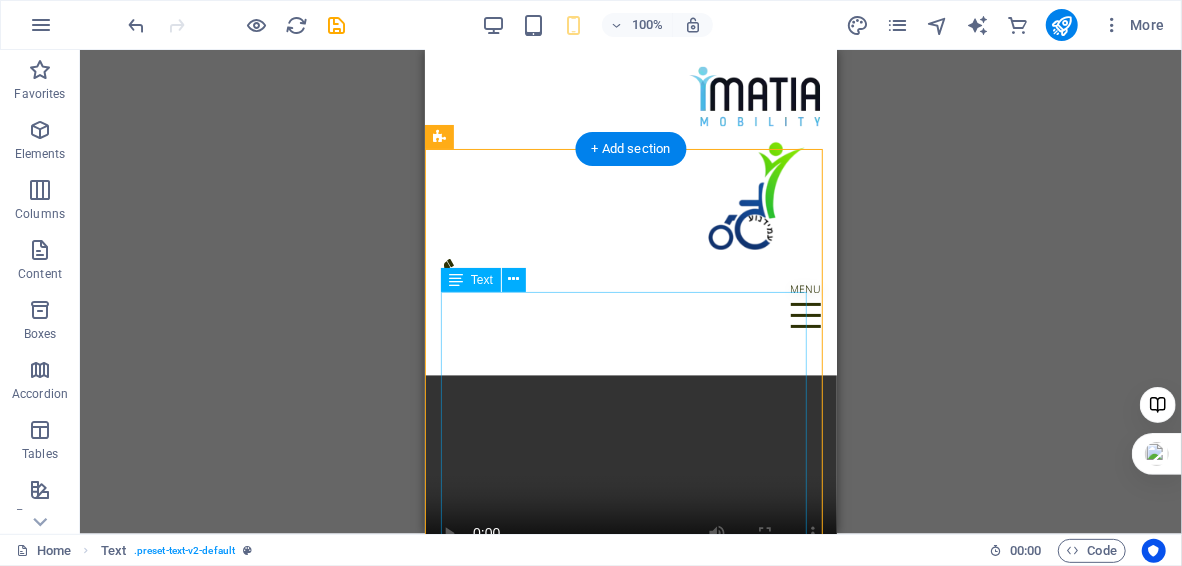 click on "עבור אנשים עם פגיעות חוט שדרה, במיוחד במקרים של פרפלגיה (שיתוק בפלג הגוף התחתון), ה-TEK RMD מציע יתרונות קריטיים: שימור בריאות העצמות: ישיבה ממושכת בכיסא גלגלים מובילה לאובדן צפיפות עצם (אוסטאופורוזיס) ברגליים, דבר המעלה את הסיכון לשברים. עמידה באמצעות ה-TEK RMD מפעילה עומס על העצמות, וכך מסייעת לשמר את צפיפותן. מניעת פצעי לחץ: שינוי תנוחה מעמידה לישיבה ולהיפך, והפחתת הלחץ הממושך על אזורים מסוימים, מסייעים במניעה ובריפוי של פצעי לחץ – סיבוך שכיח ומסכן חיים בקרב נפגעי חוט שדרה." at bounding box center (630, 1587) 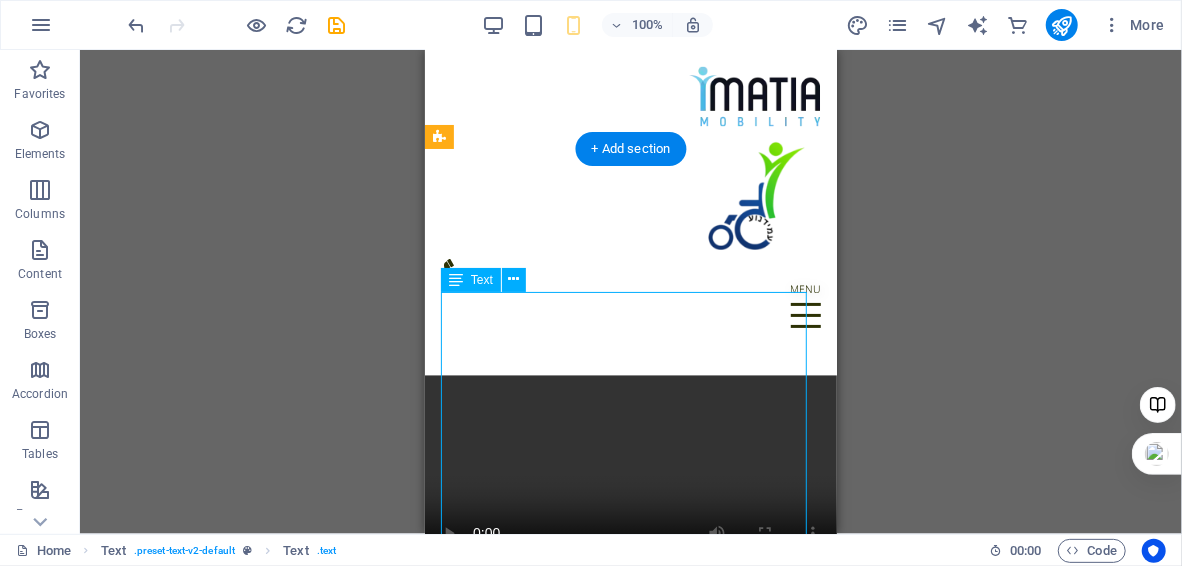 click on "עבור אנשים עם פגיעות חוט שדרה, במיוחד במקרים של פרפלגיה (שיתוק בפלג הגוף התחתון), ה-TEK RMD מציע יתרונות קריטיים: שימור בריאות העצמות: ישיבה ממושכת בכיסא גלגלים מובילה לאובדן צפיפות עצם (אוסטאופורוזיס) ברגליים, דבר המעלה את הסיכון לשברים. עמידה באמצעות ה-TEK RMD מפעילה עומס על העצמות, וכך מסייעת לשמר את צפיפותן. מניעת פצעי לחץ: שינוי תנוחה מעמידה לישיבה ולהיפך, והפחתת הלחץ הממושך על אזורים מסוימים, מסייעים במניעה ובריפוי של פצעי לחץ – סיבוך שכיח ומסכן חיים בקרב נפגעי חוט שדרה." at bounding box center (630, 1587) 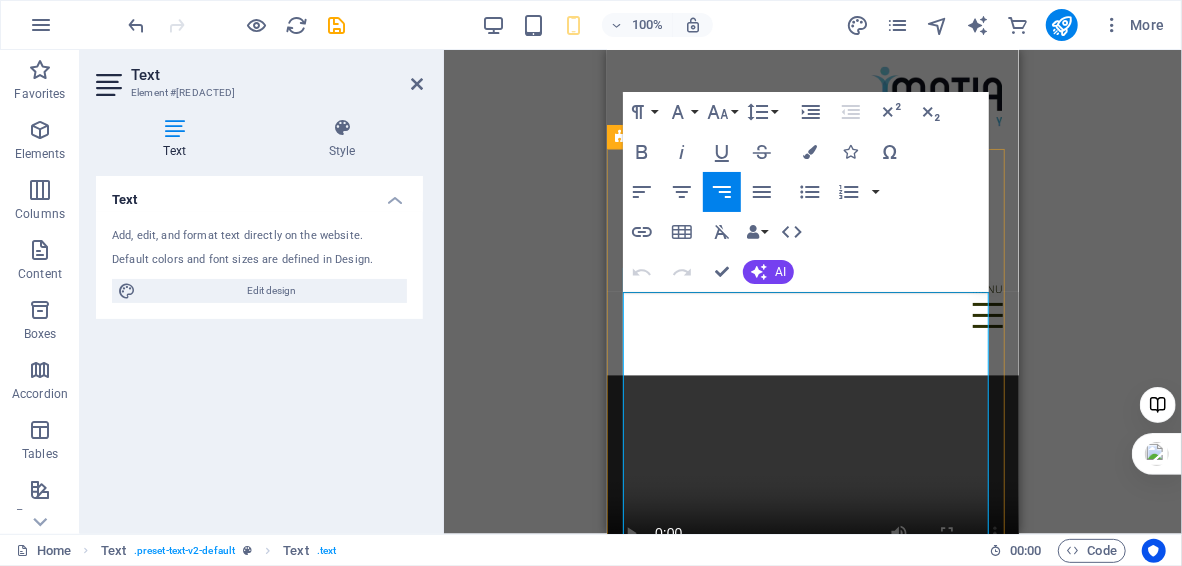click on "עבור אנשים עם פגיעות חוט שדרה, במיוחד במקרים של פרפלגיה (שיתוק בפלג הגוף התחתון), ה-TEK RMD מציע יתרונות קריטיים:" at bounding box center (812, 955) 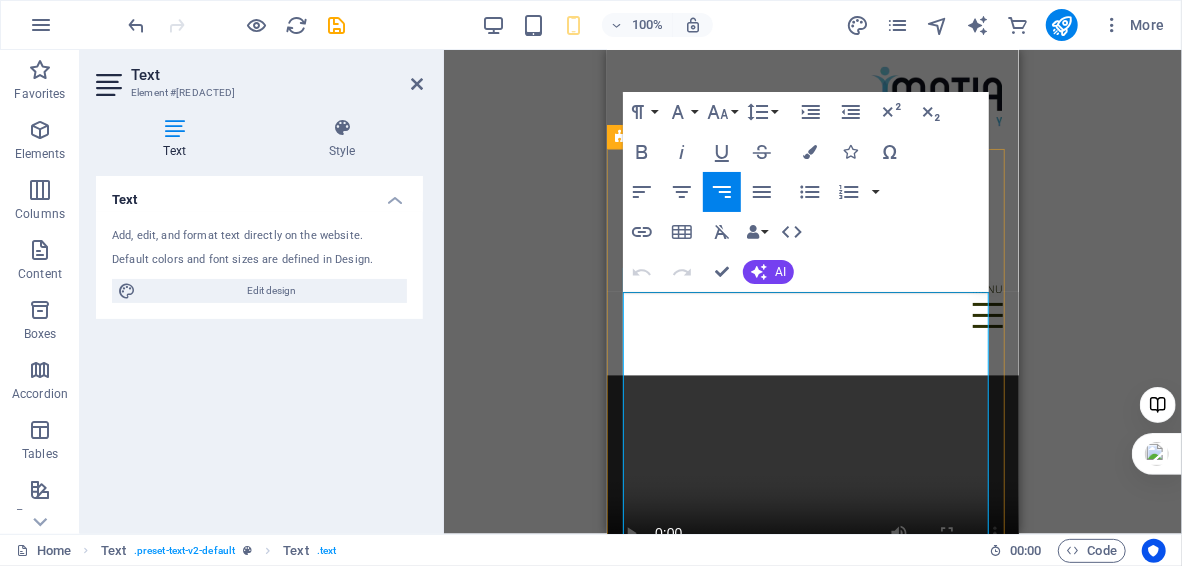 click on "עבור אנשים עם פגיעות חוט שדרה, במיוחד במקרים של פרפלגיה (שיתוק בפלג הגוף התחתון), ה-TEK RMD מציע יתרונות קריטיים:" at bounding box center [812, 955] 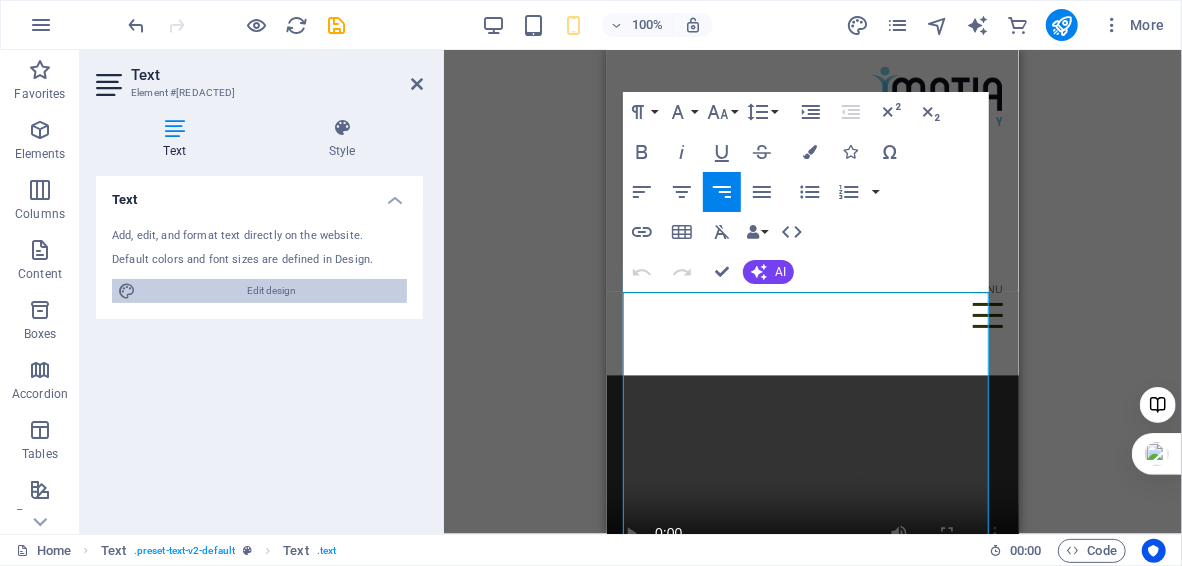click on "Edit design" at bounding box center [271, 291] 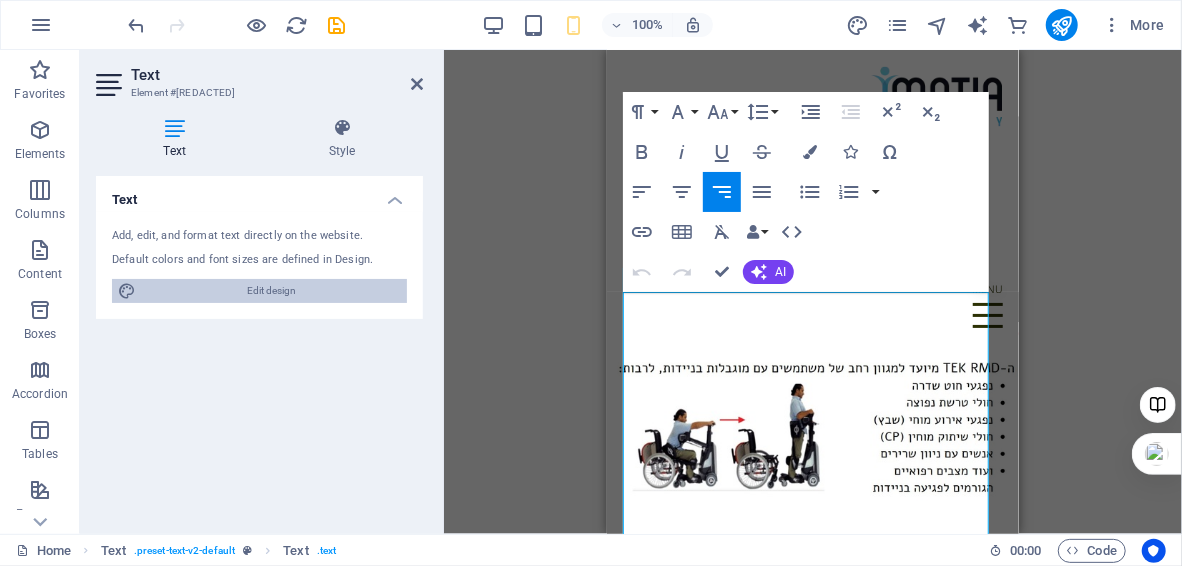 select on "px" 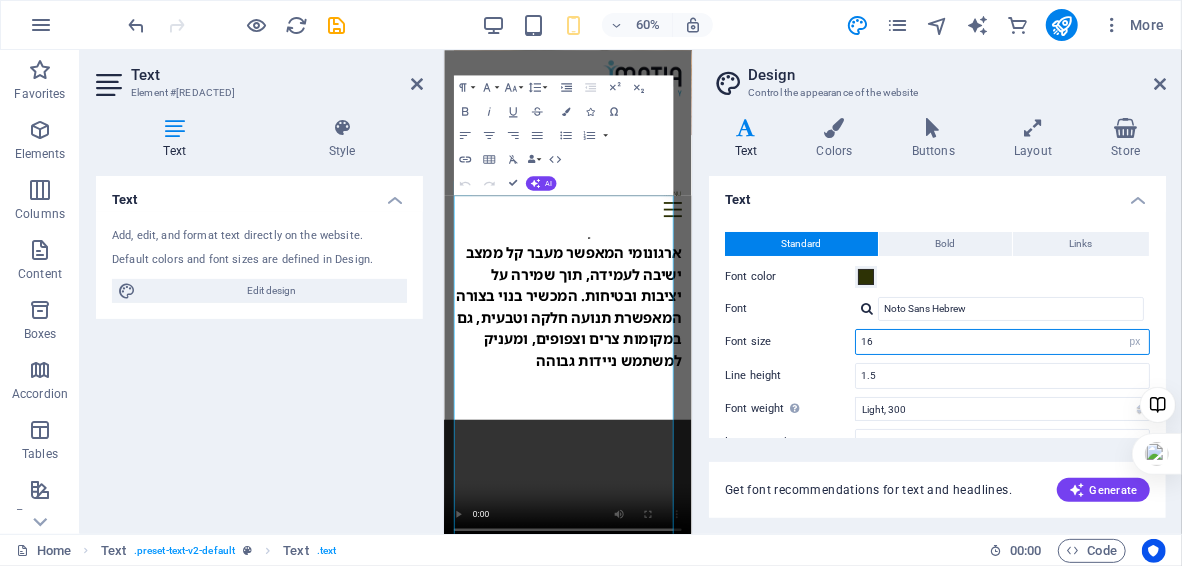 click on "16" at bounding box center (1002, 342) 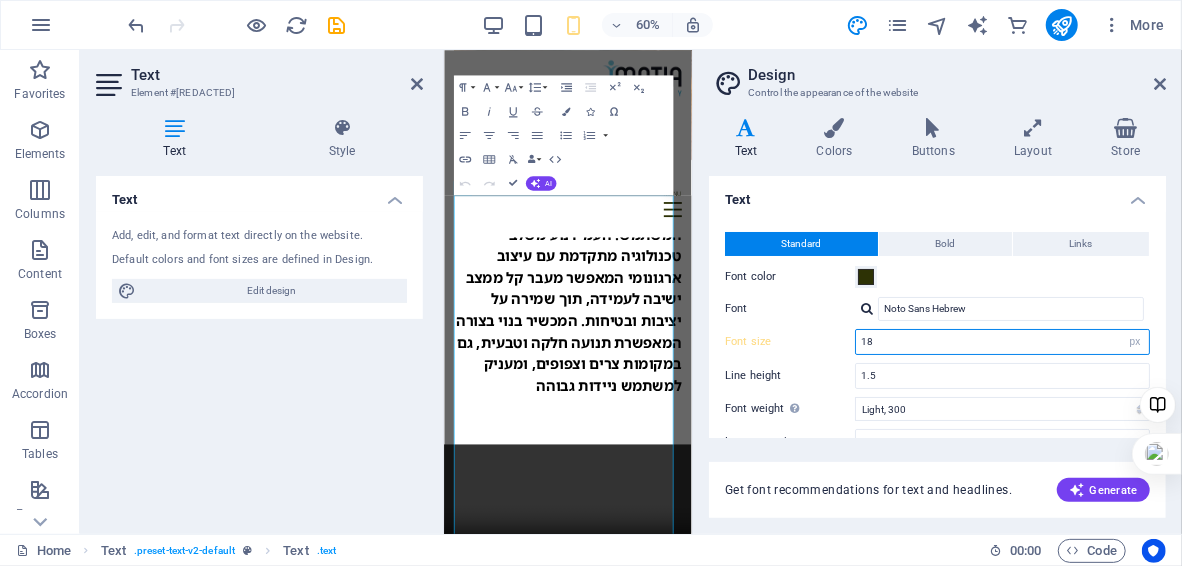 scroll, scrollTop: 2868, scrollLeft: 0, axis: vertical 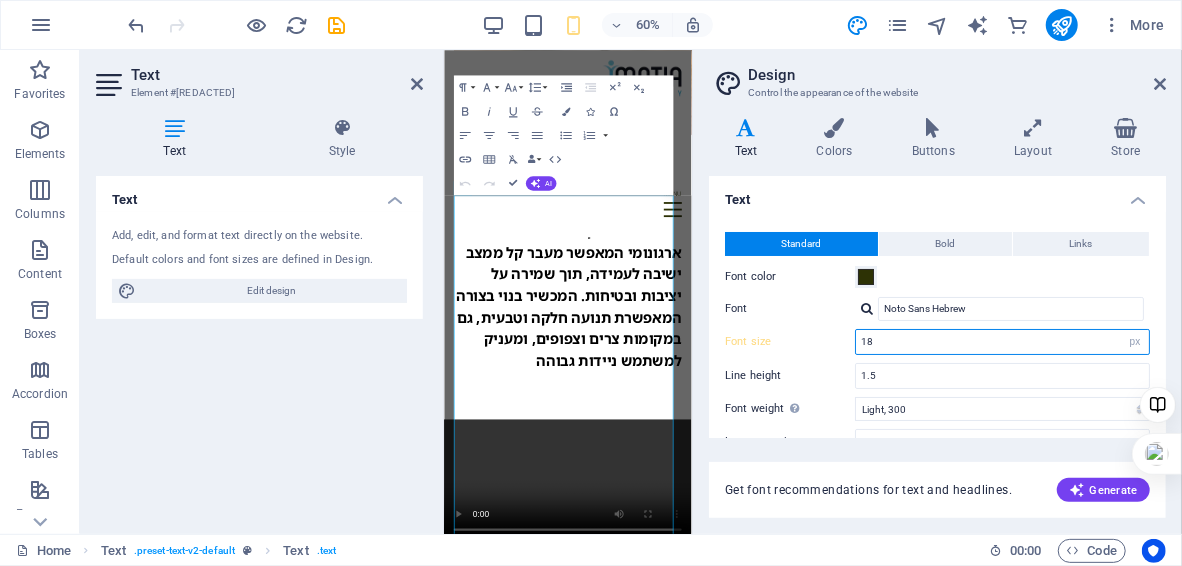 click on "18" at bounding box center (1002, 342) 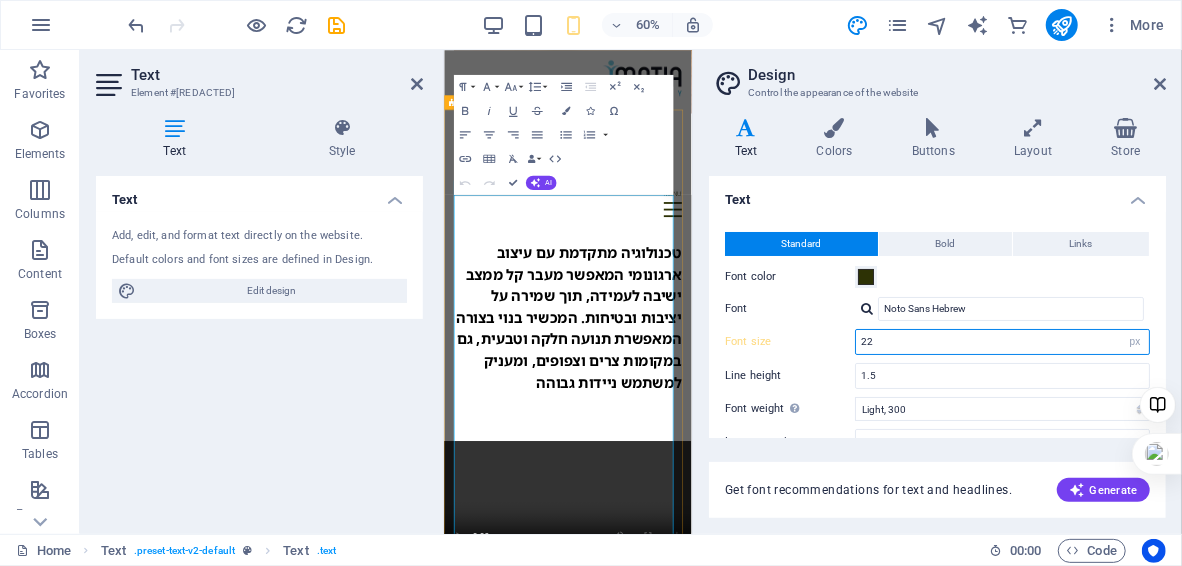 type on "22" 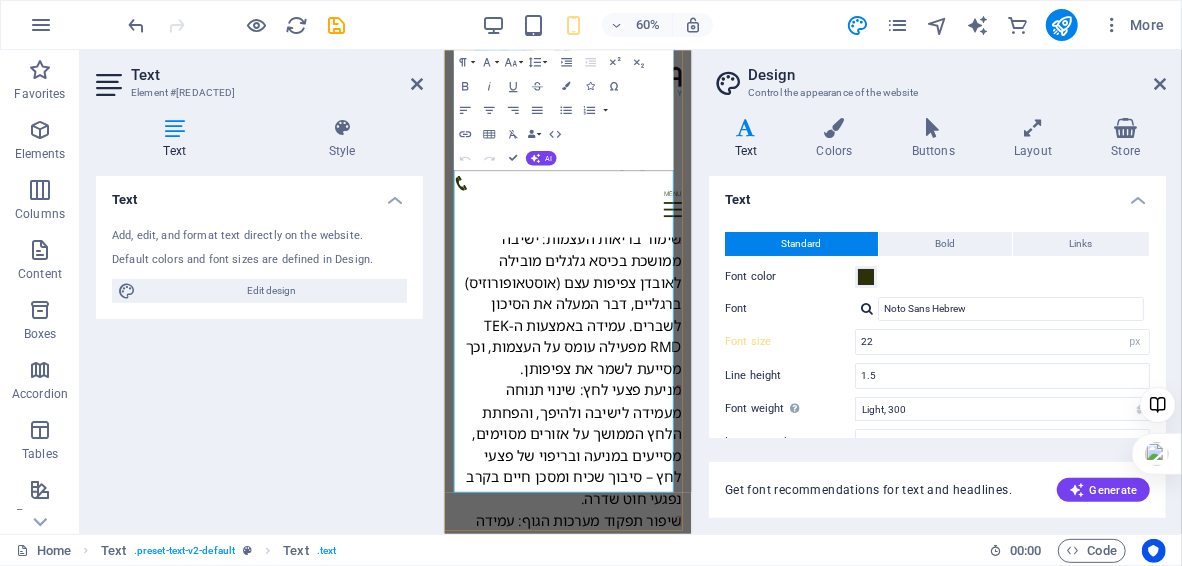 scroll, scrollTop: 3910, scrollLeft: 0, axis: vertical 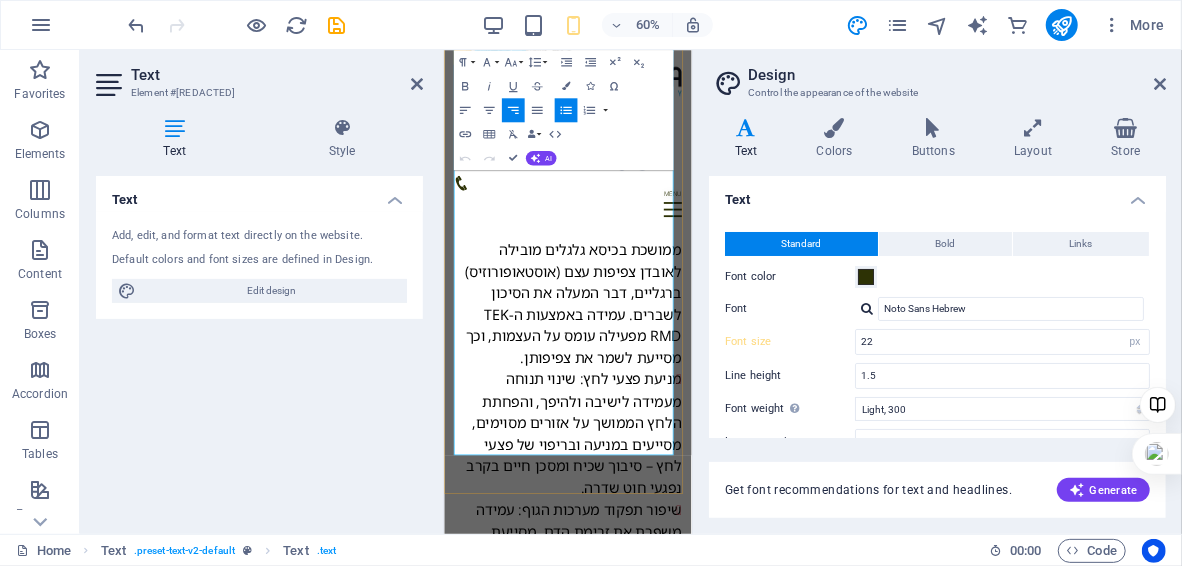 drag, startPoint x: 557, startPoint y: 718, endPoint x: 681, endPoint y: 396, distance: 345.05072 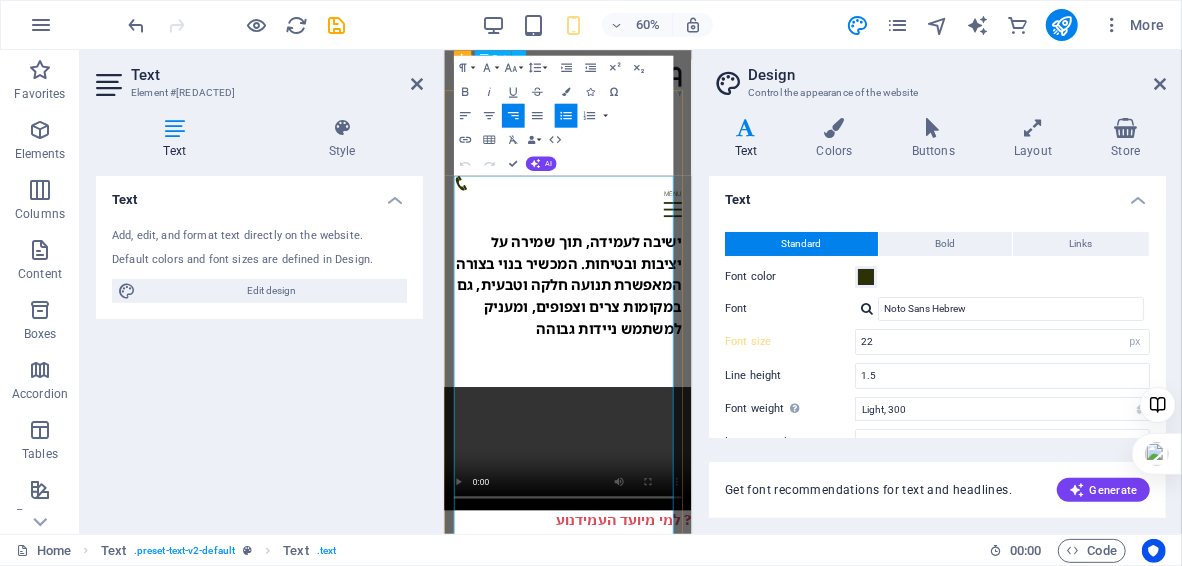 scroll, scrollTop: 2819, scrollLeft: 0, axis: vertical 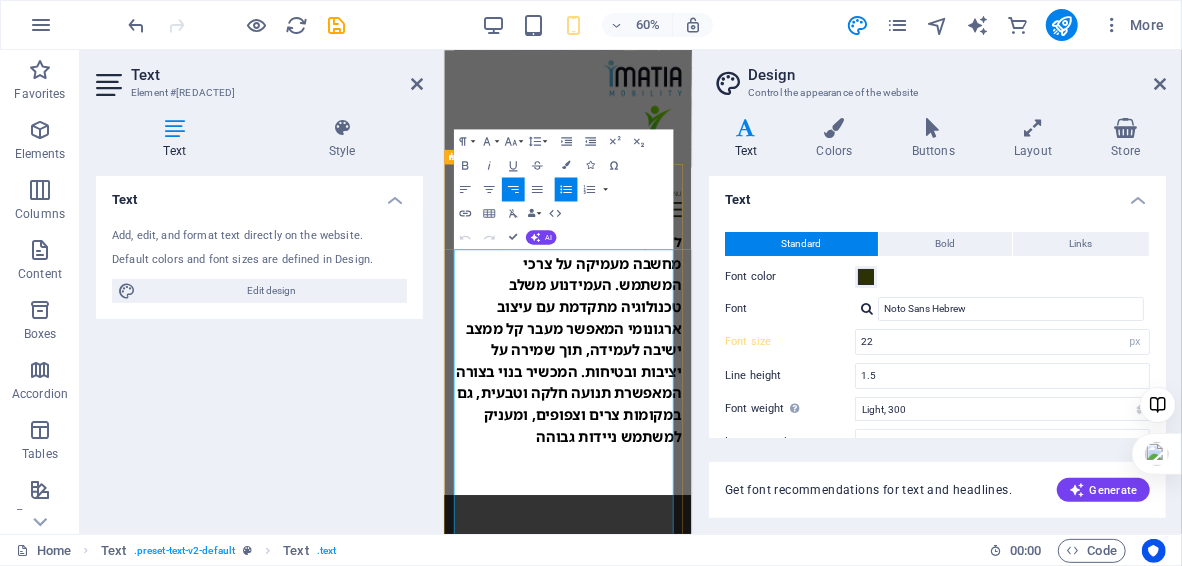 drag, startPoint x: 821, startPoint y: 389, endPoint x: 722, endPoint y: 470, distance: 127.91403 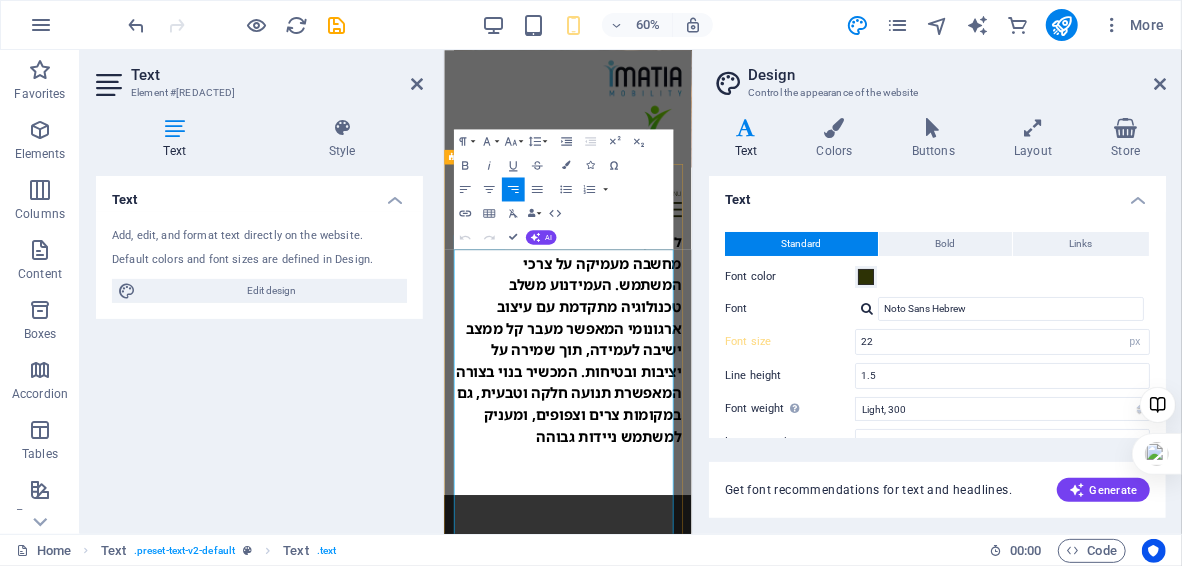 drag, startPoint x: 698, startPoint y: 534, endPoint x: 709, endPoint y: 535, distance: 11.045361 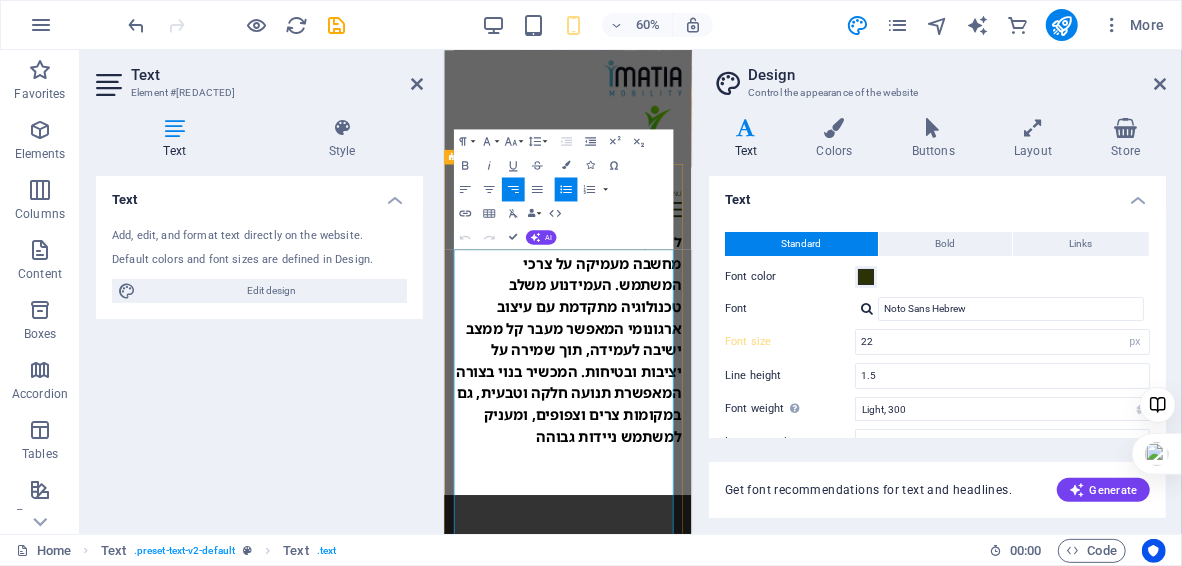 drag, startPoint x: 749, startPoint y: 470, endPoint x: 835, endPoint y: 383, distance: 122.33152 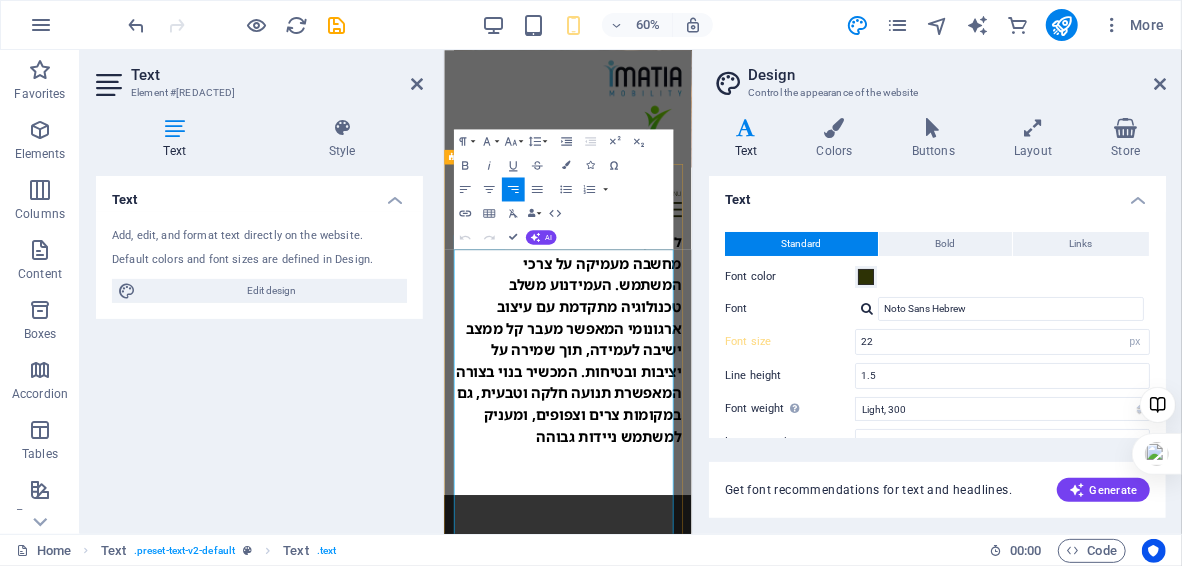 type 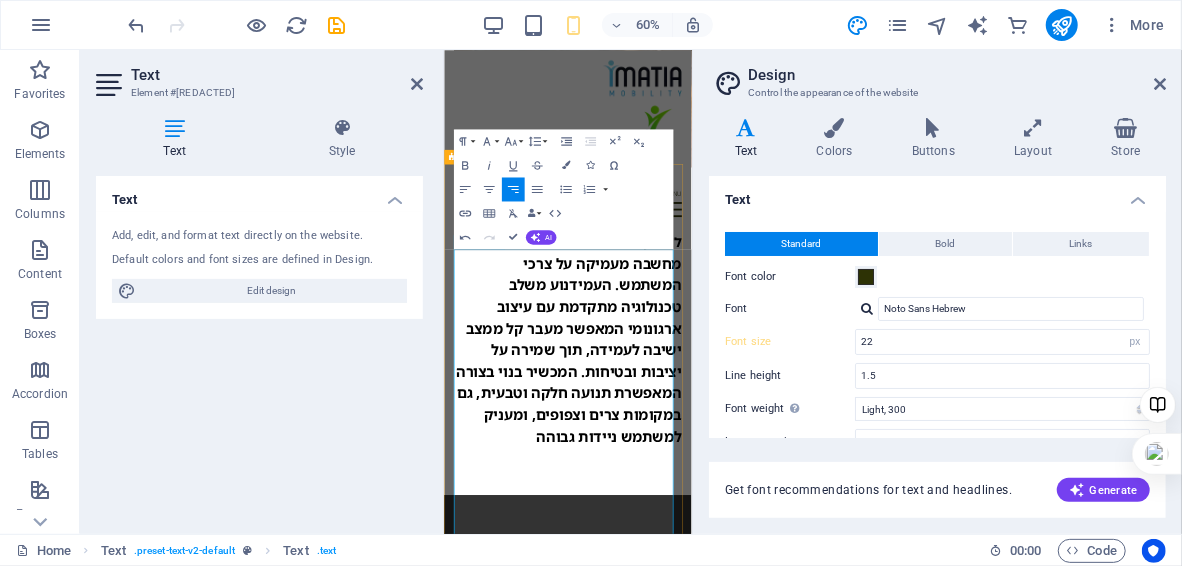 click on "שימור בריאות העצמות: ישיבה ממושכת בכיסא גלגלים מובילה לאובדן צפיפות עצם (אוסטאופורוזיס) ברגליים, דבר המעלה את הסיכון לשברים. עמידה באמצעות ה-TEK RMD מפעילה עומס על העצמות, וכך מסייעת לשמר את צפיפותן." at bounding box center (659, 1467) 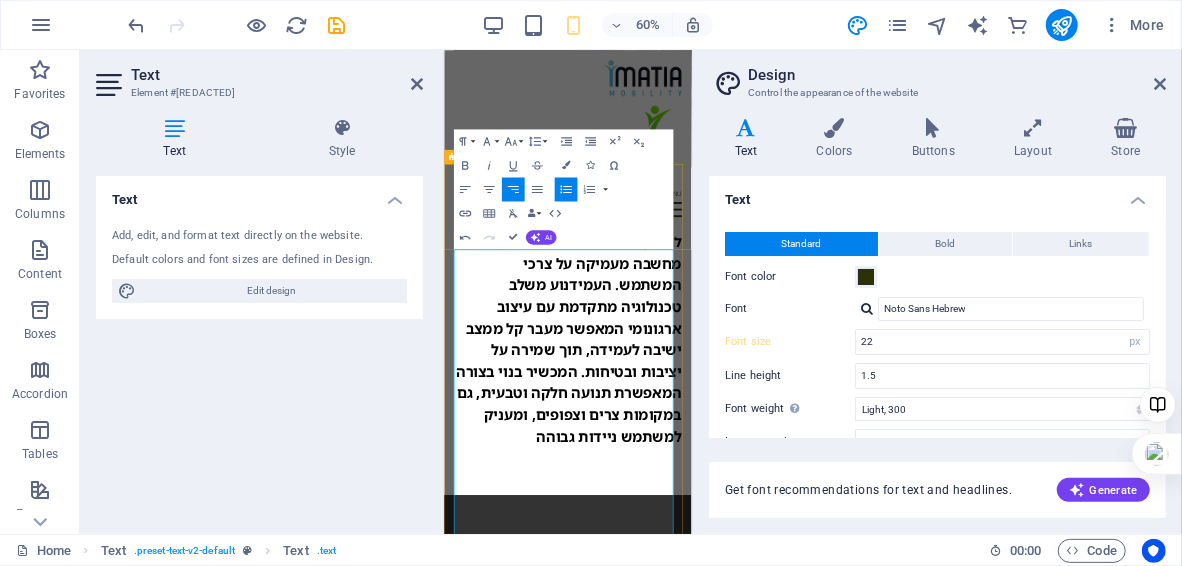 click at bounding box center (650, 1329) 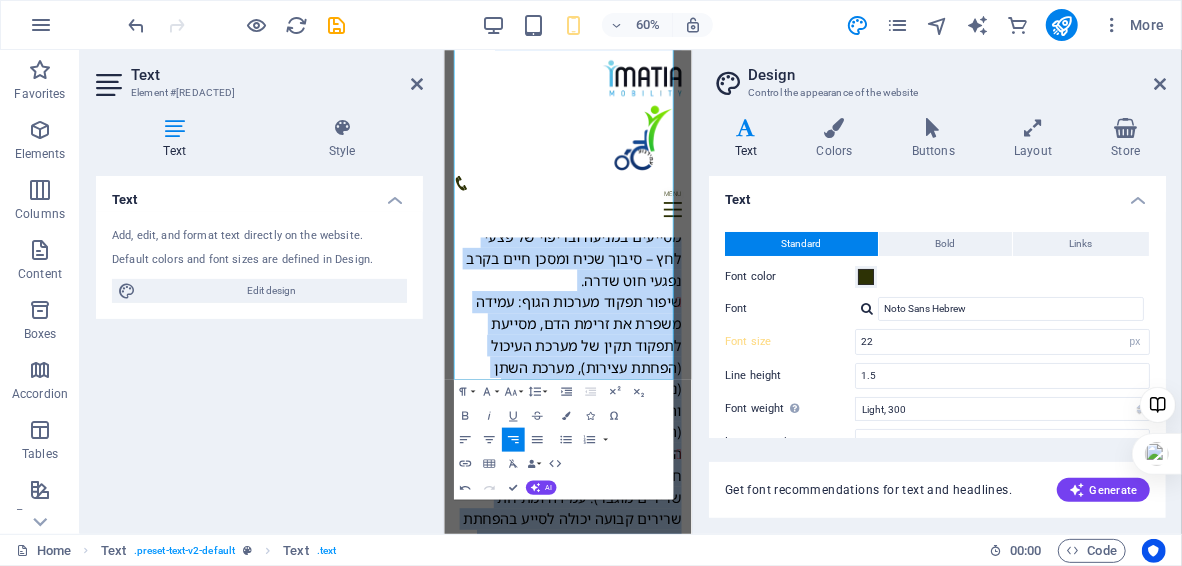 scroll, scrollTop: 4508, scrollLeft: 0, axis: vertical 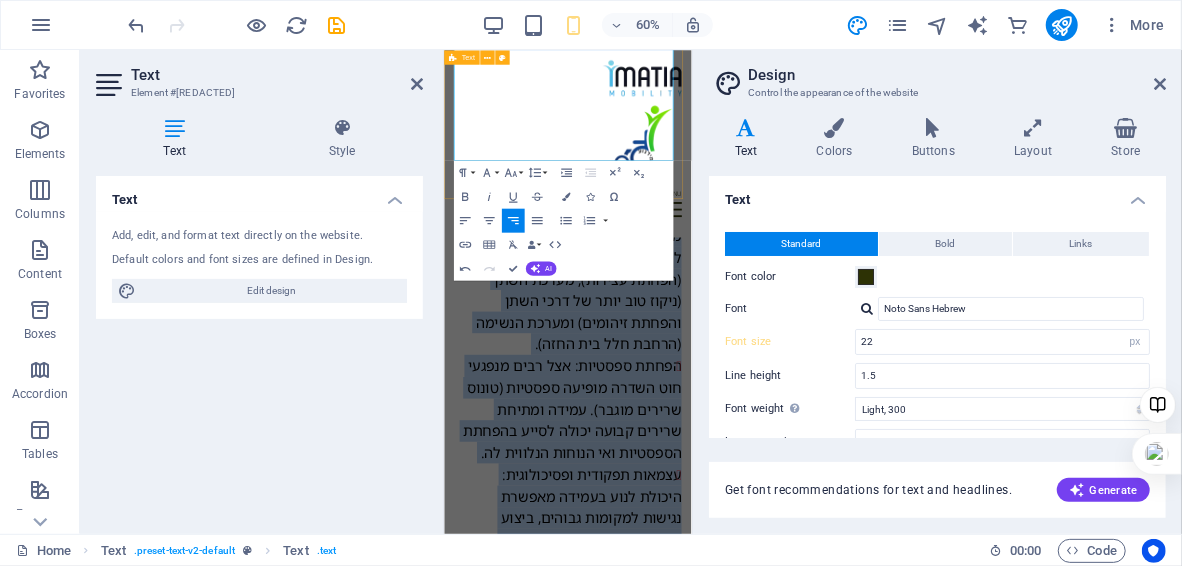 drag, startPoint x: 817, startPoint y: 390, endPoint x: 965, endPoint y: 215, distance: 229.19206 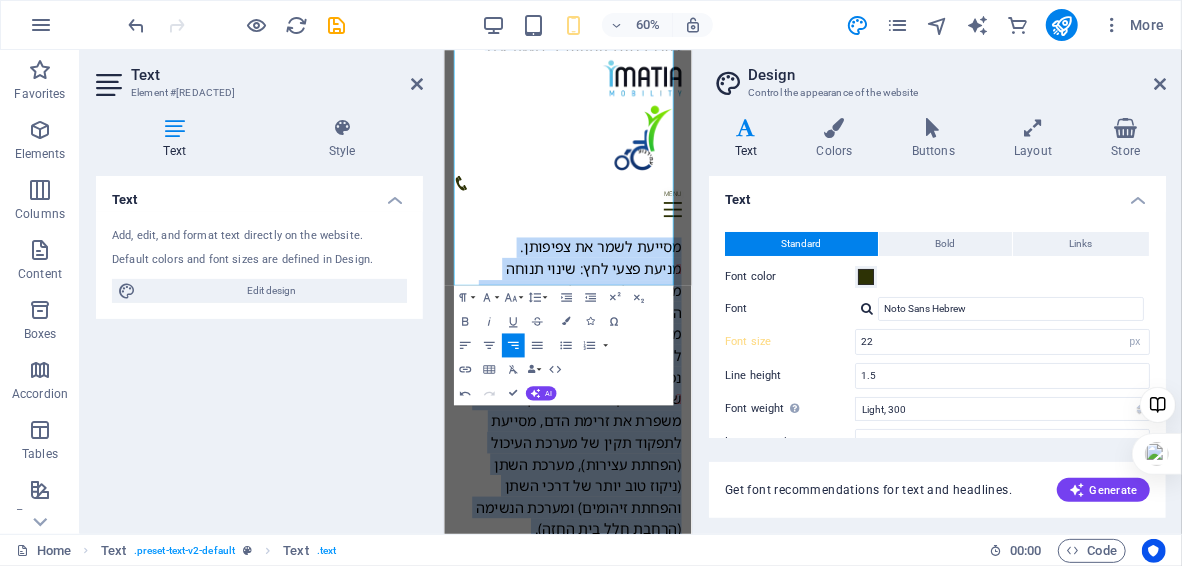 scroll, scrollTop: 4054, scrollLeft: 0, axis: vertical 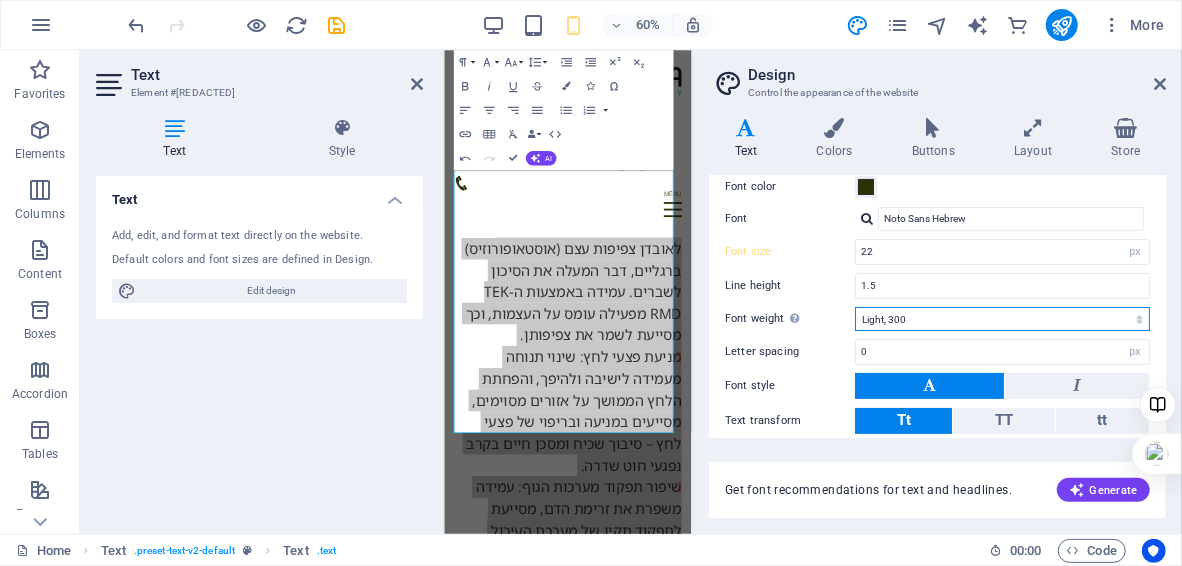 click on "Thin, 100 Extra-light, 200 Light, 300 Regular, 400 Medium, 500 Semi-bold, 600 Bold, 700 Extra-bold, 800 Black, 900" at bounding box center (1002, 319) 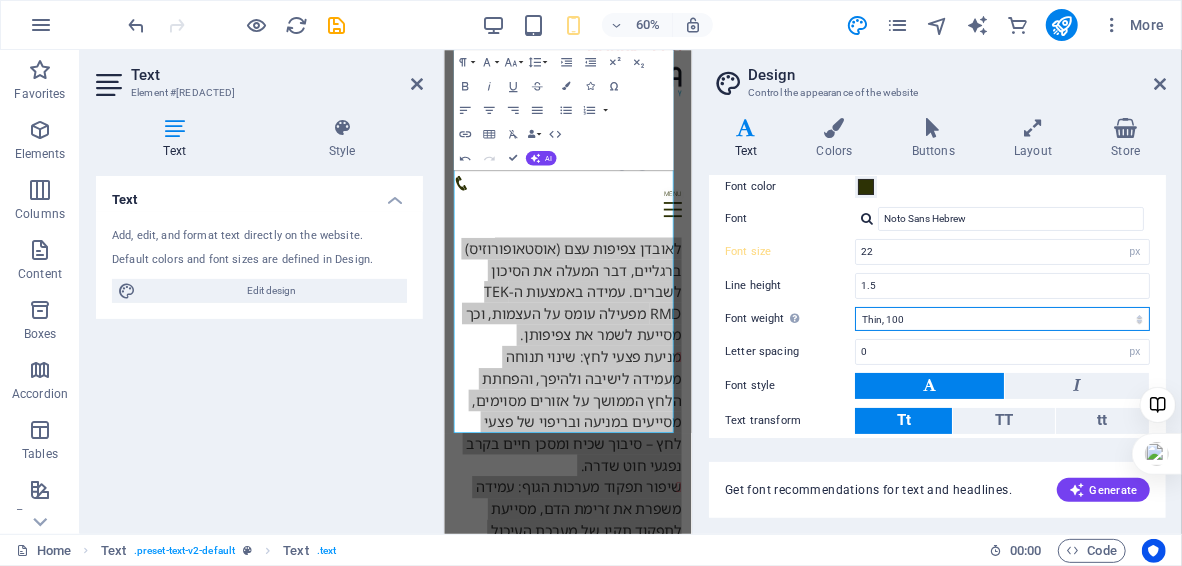 click on "Thin, 100 Extra-light, 200 Light, 300 Regular, 400 Medium, 500 Semi-bold, 600 Bold, 700 Extra-bold, 800 Black, 900" at bounding box center (1002, 319) 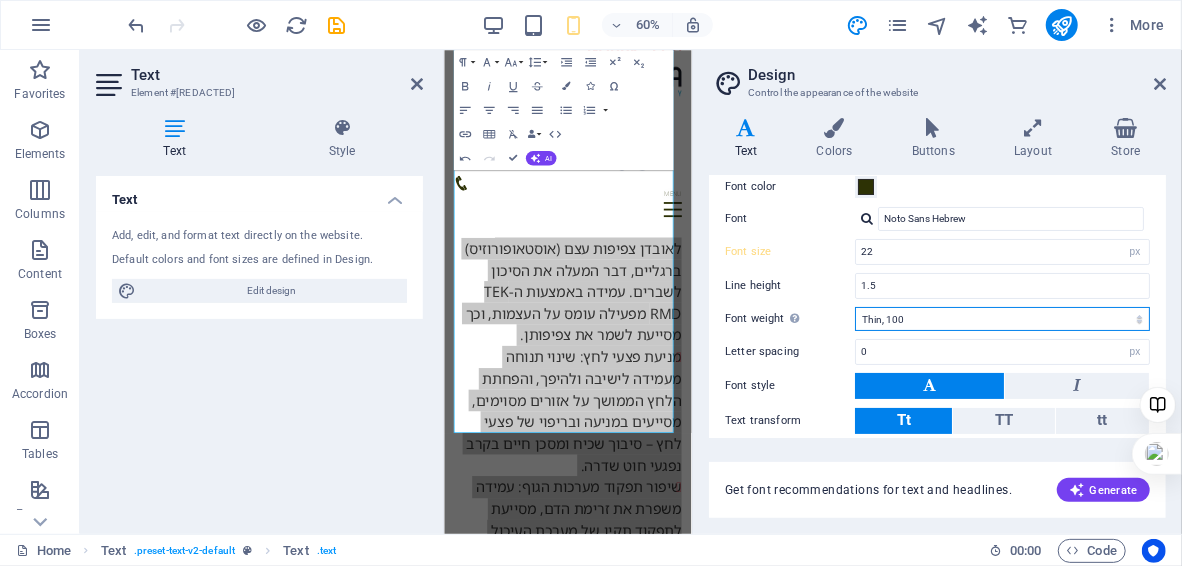 click on "Thin, 100 Extra-light, 200 Light, 300 Regular, 400 Medium, 500 Semi-bold, 600 Bold, 700 Extra-bold, 800 Black, 900" at bounding box center (1002, 319) 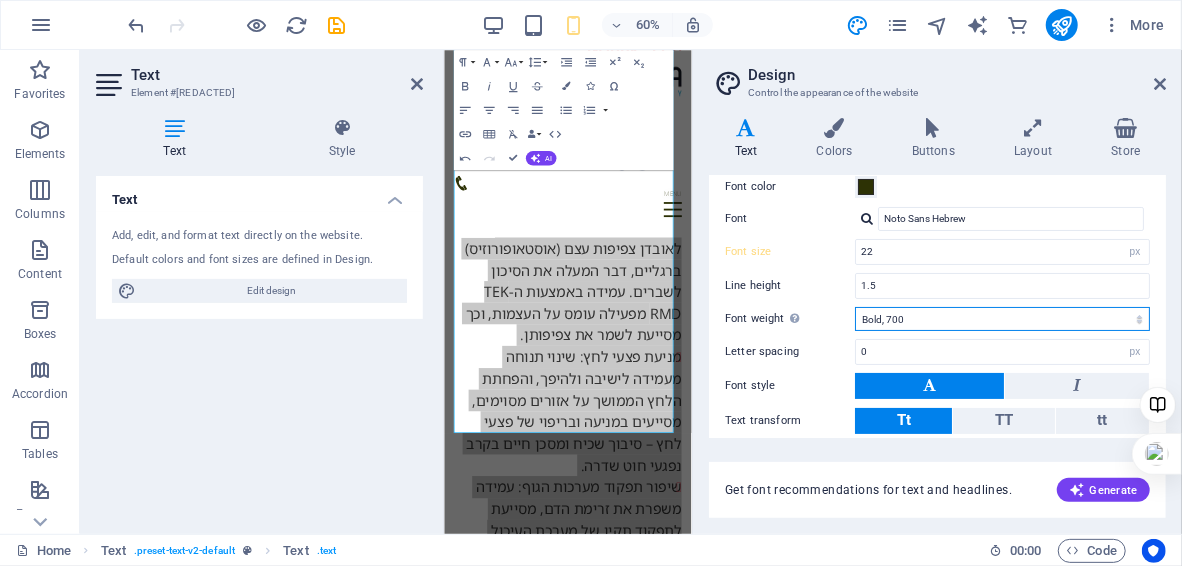 click on "Thin, 100 Extra-light, 200 Light, 300 Regular, 400 Medium, 500 Semi-bold, 600 Bold, 700 Extra-bold, 800 Black, 900" at bounding box center [1002, 319] 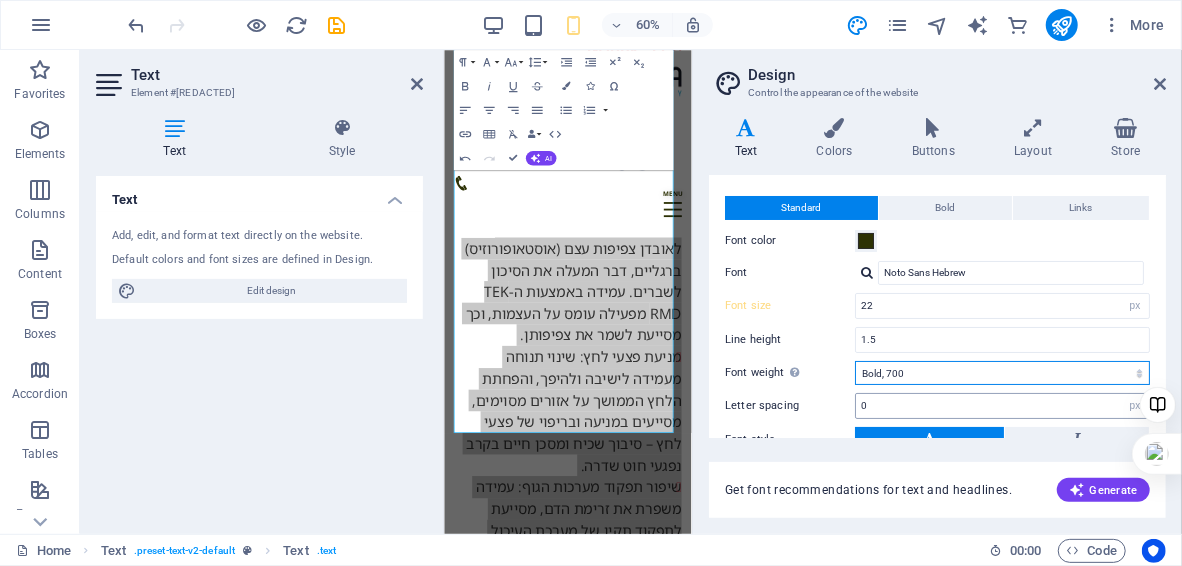 scroll, scrollTop: 0, scrollLeft: 0, axis: both 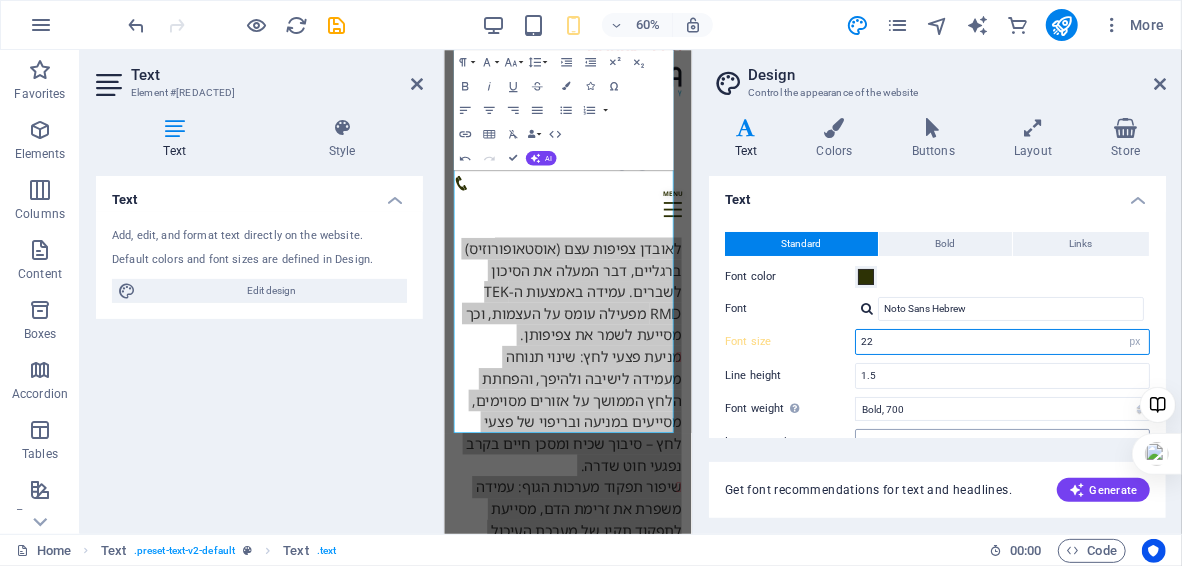 click on "22" at bounding box center [1002, 342] 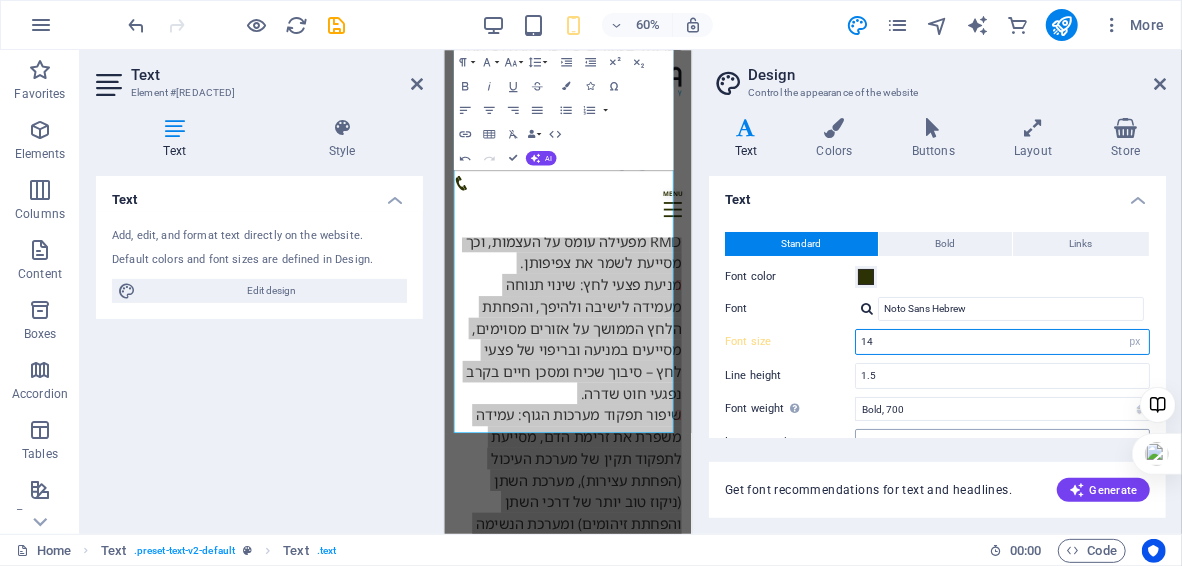 scroll, scrollTop: 3969, scrollLeft: 0, axis: vertical 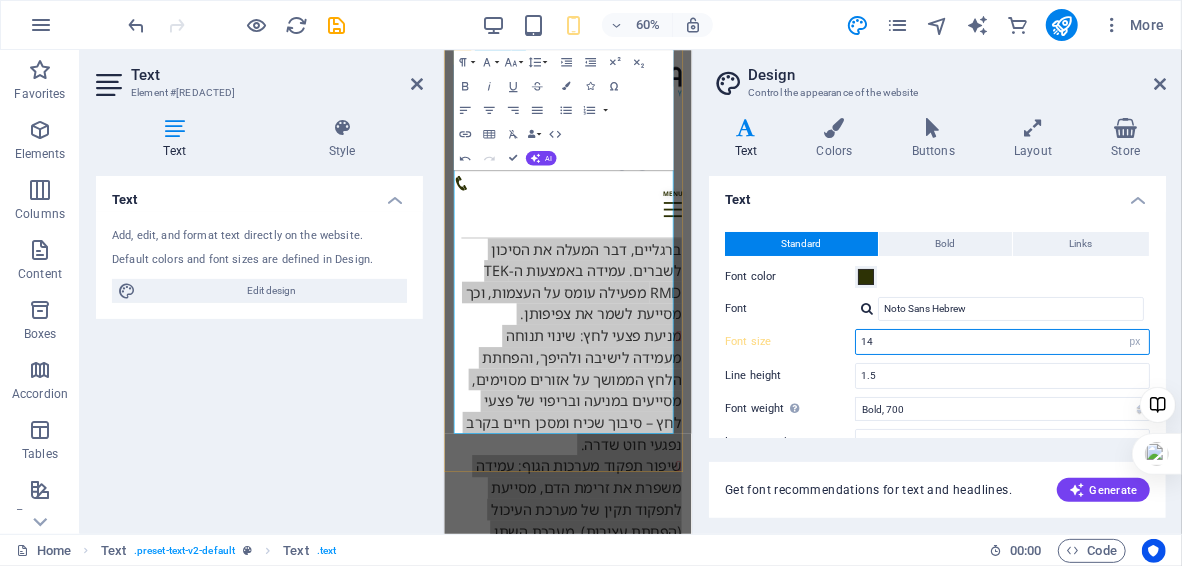type on "14" 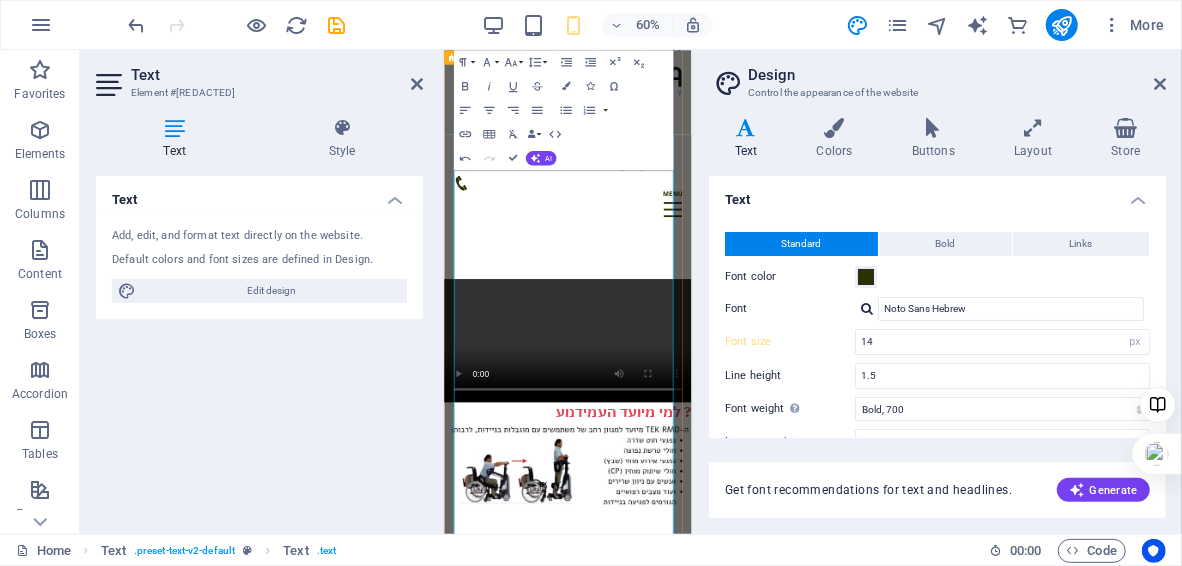 scroll, scrollTop: 2696, scrollLeft: 0, axis: vertical 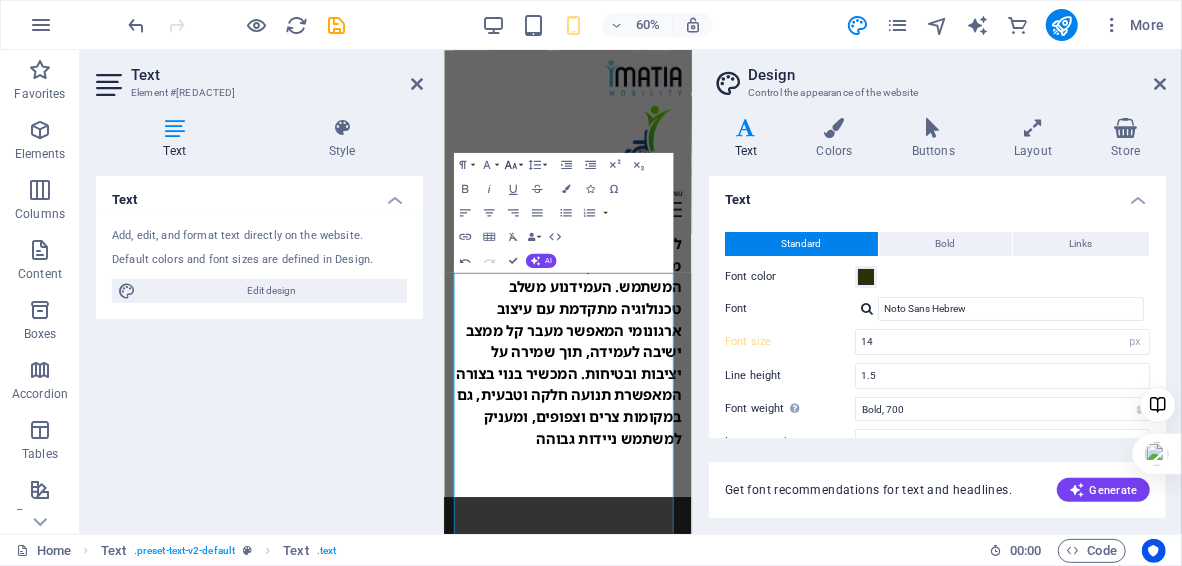 click 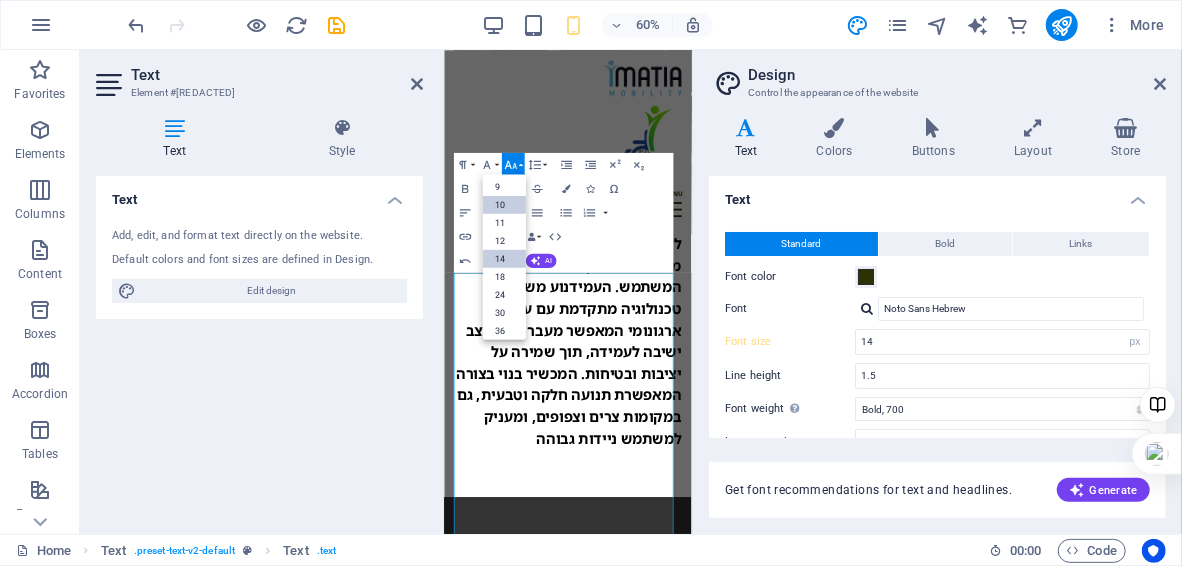 scroll, scrollTop: 0, scrollLeft: 0, axis: both 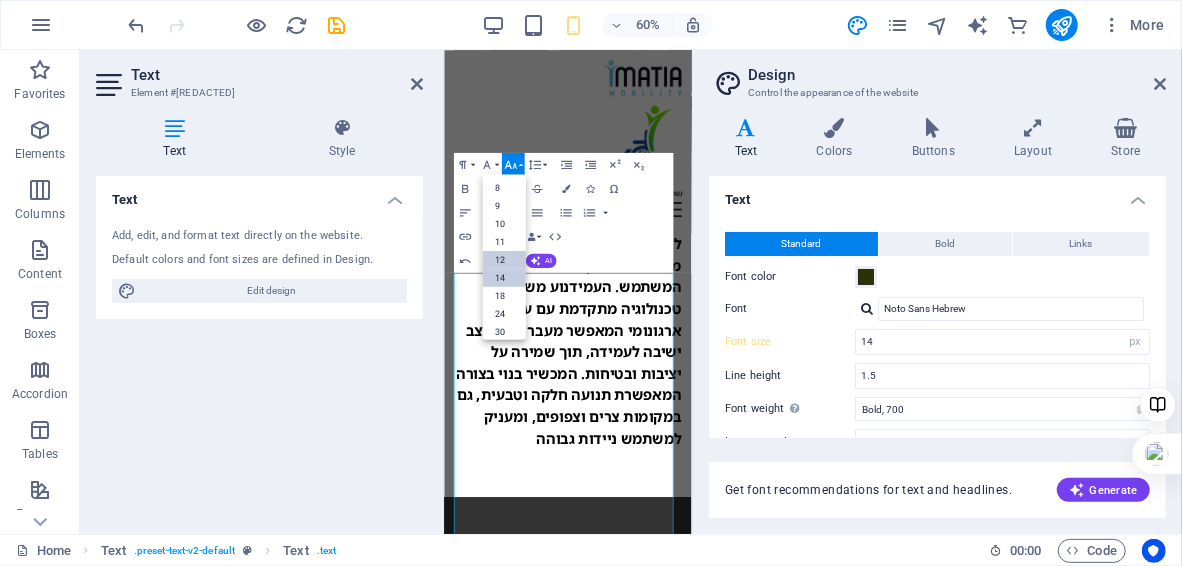 click on "12" at bounding box center [504, 260] 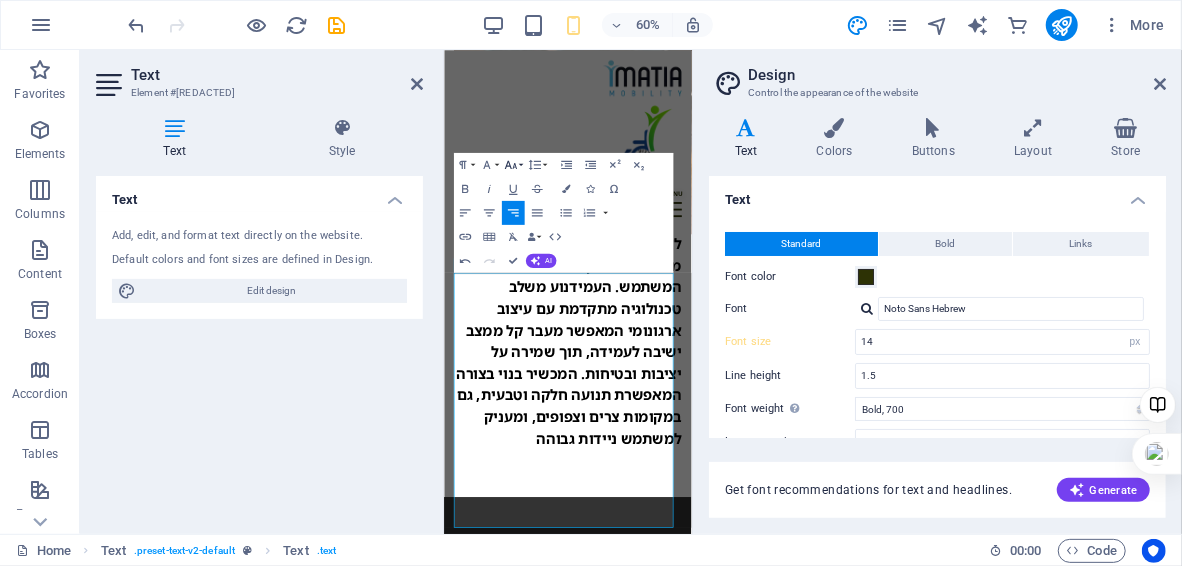 click 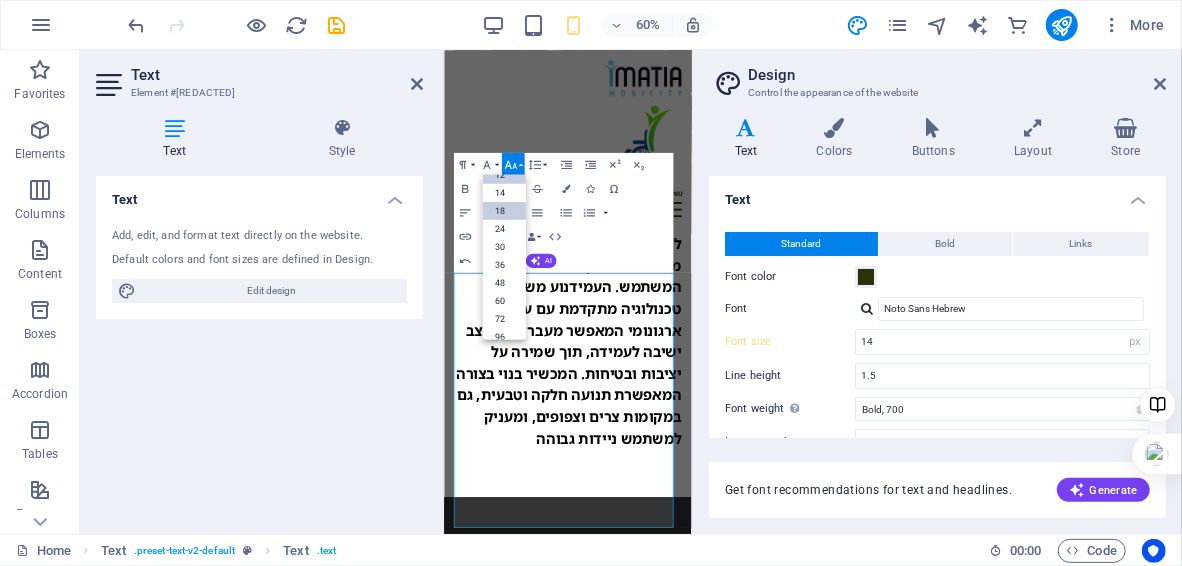 click on "18" at bounding box center (504, 211) 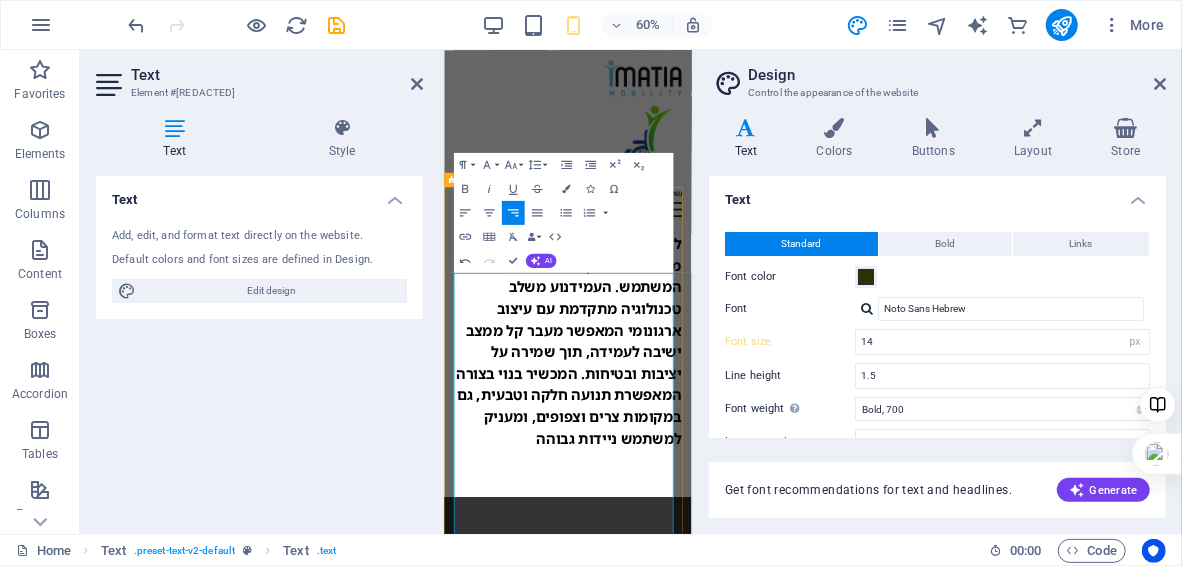 click on "​ שימור בריאות העצמות: ישיבה ממושכת בכיסא גלגלים מובילה לאובדן צפיפות עצם (אוסטאופורוזיס) ברגליים, דבר המעלה את הסיכון לשברים. עמידה באמצעות ה-TEK RMD מפעילה עומס על העצמות, וכך מסייעת לשמר את צפיפותן." at bounding box center [658, 1537] 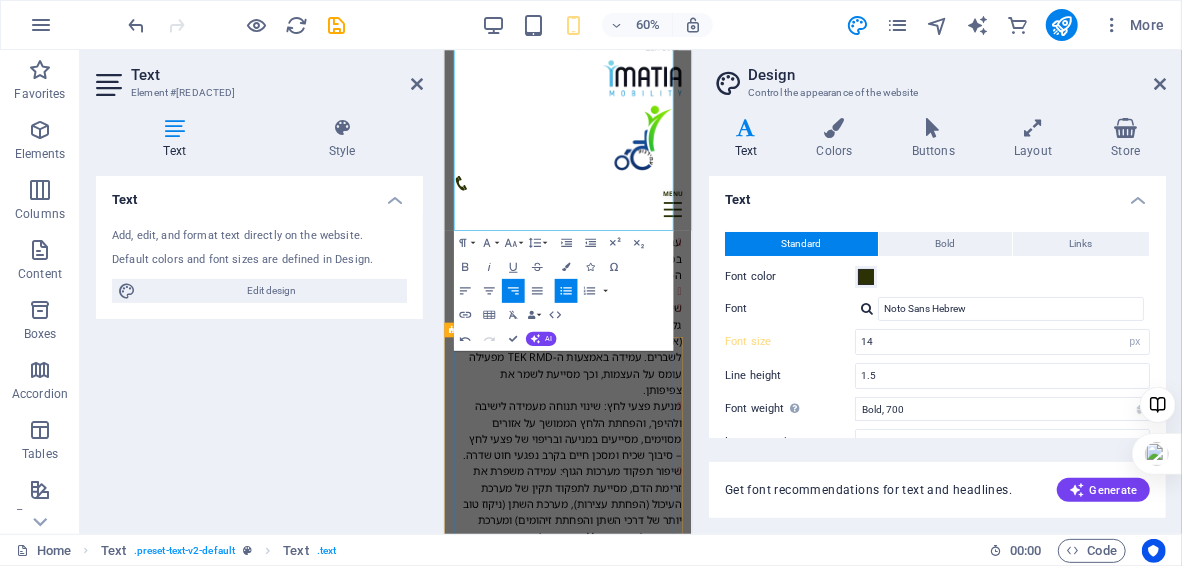 scroll, scrollTop: 3697, scrollLeft: 0, axis: vertical 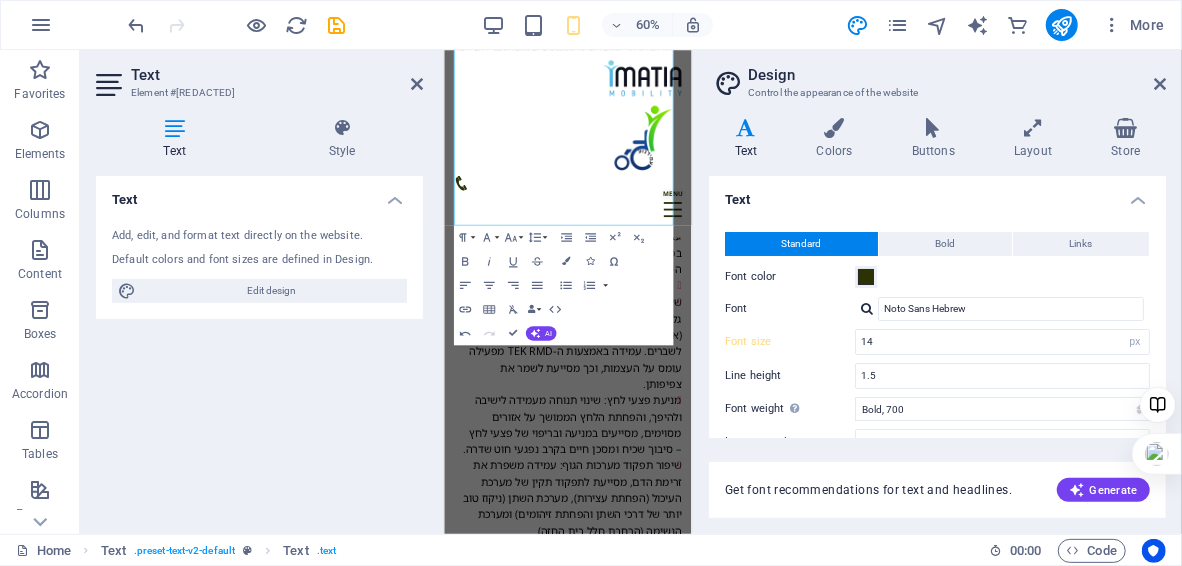 click at bounding box center [650, 1539] 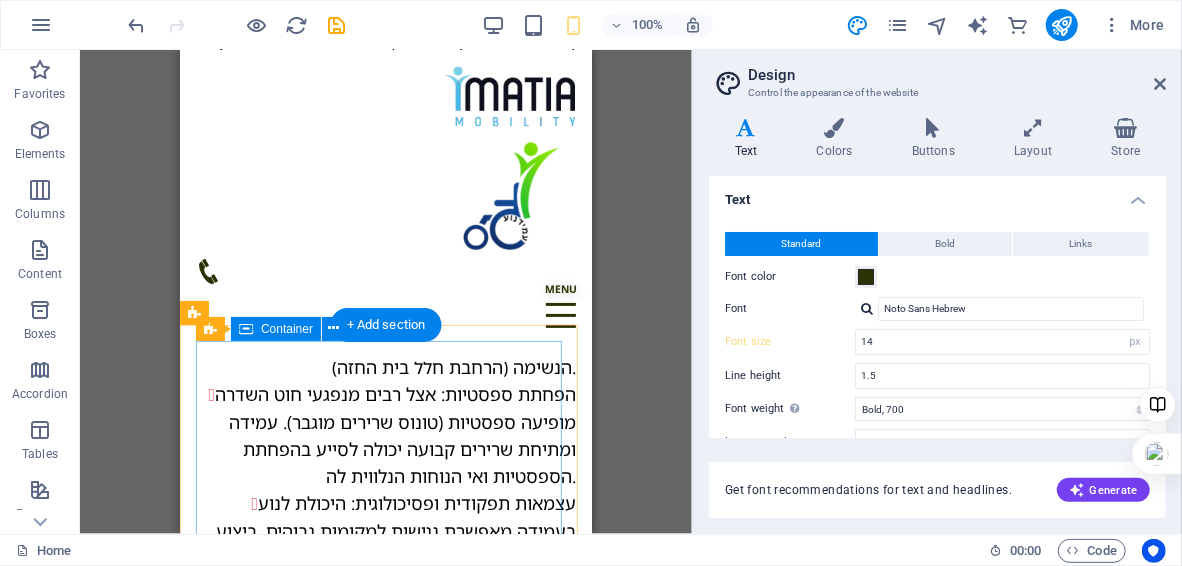 scroll, scrollTop: 3450, scrollLeft: 0, axis: vertical 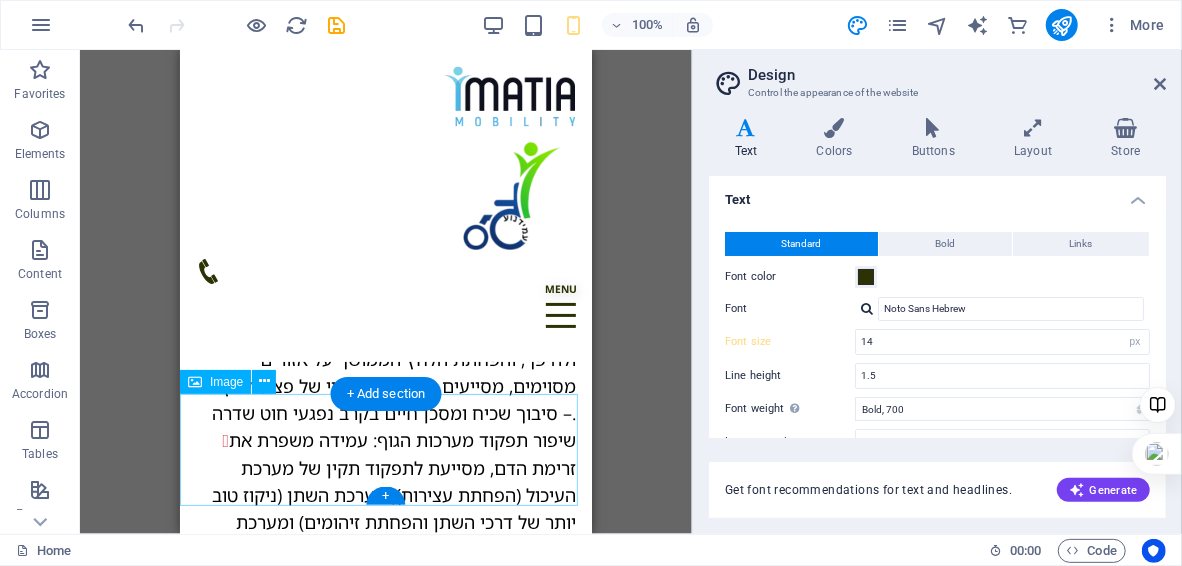 click at bounding box center (385, 1037) 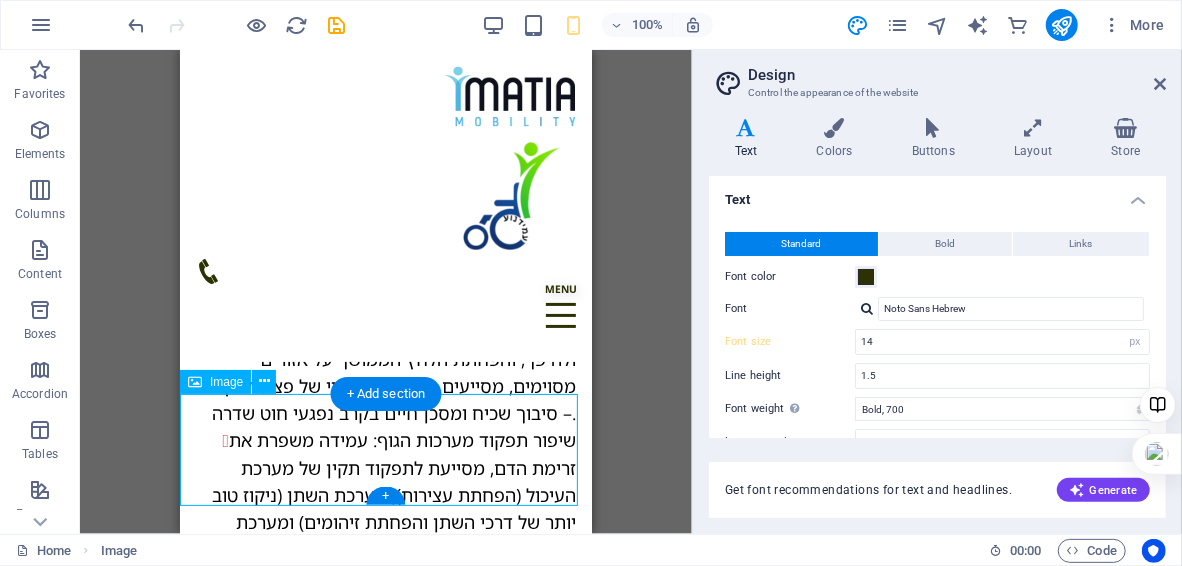 click at bounding box center [385, 1037] 